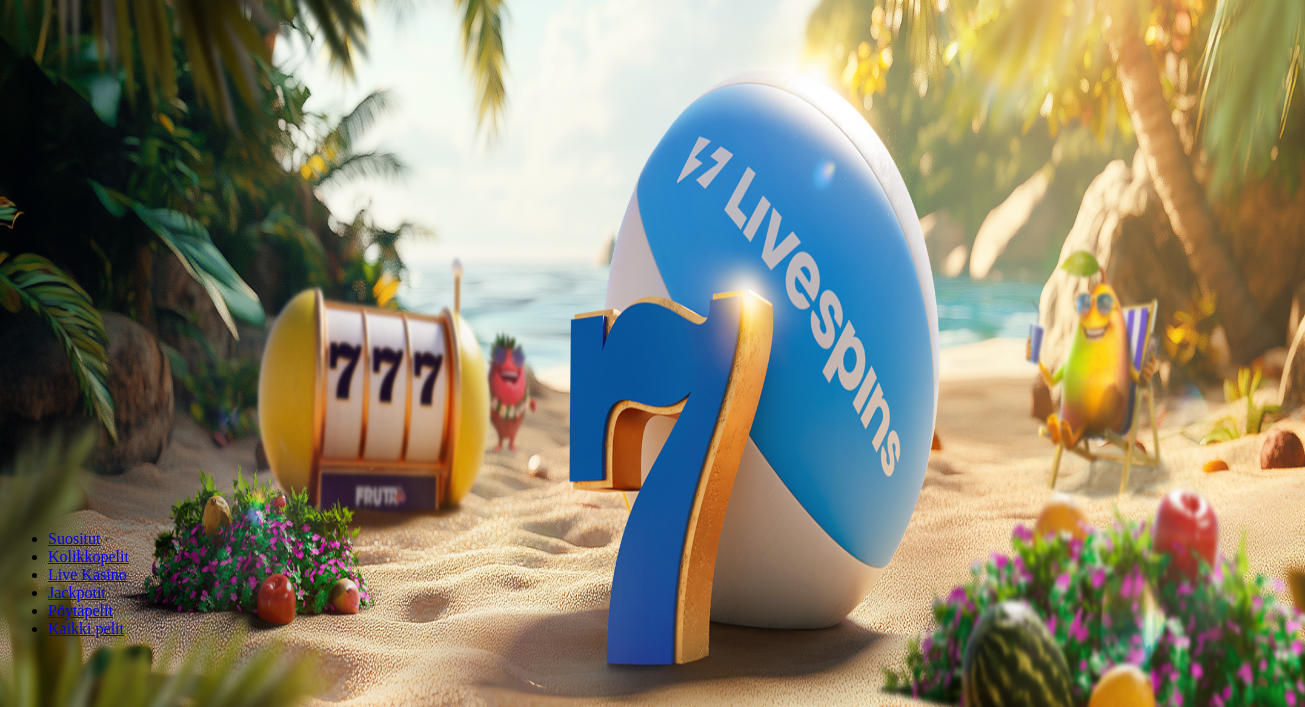 scroll, scrollTop: 0, scrollLeft: 0, axis: both 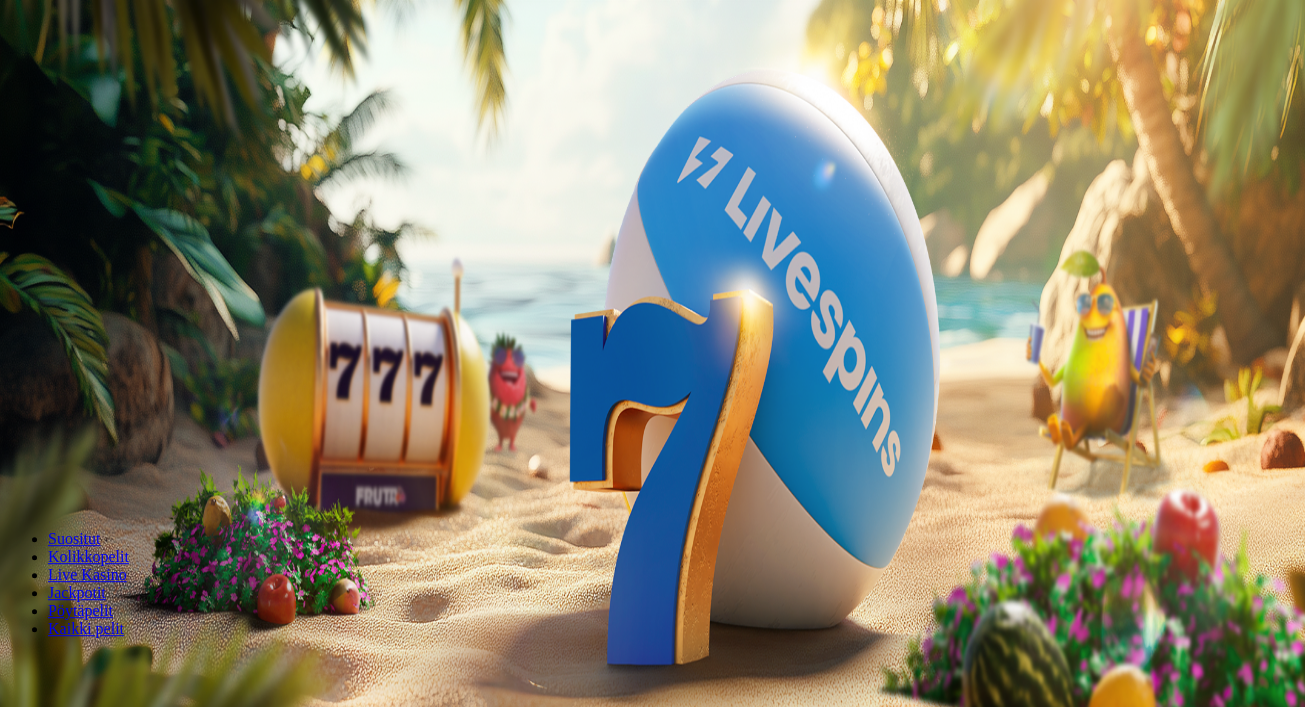click at bounding box center (16, 471) 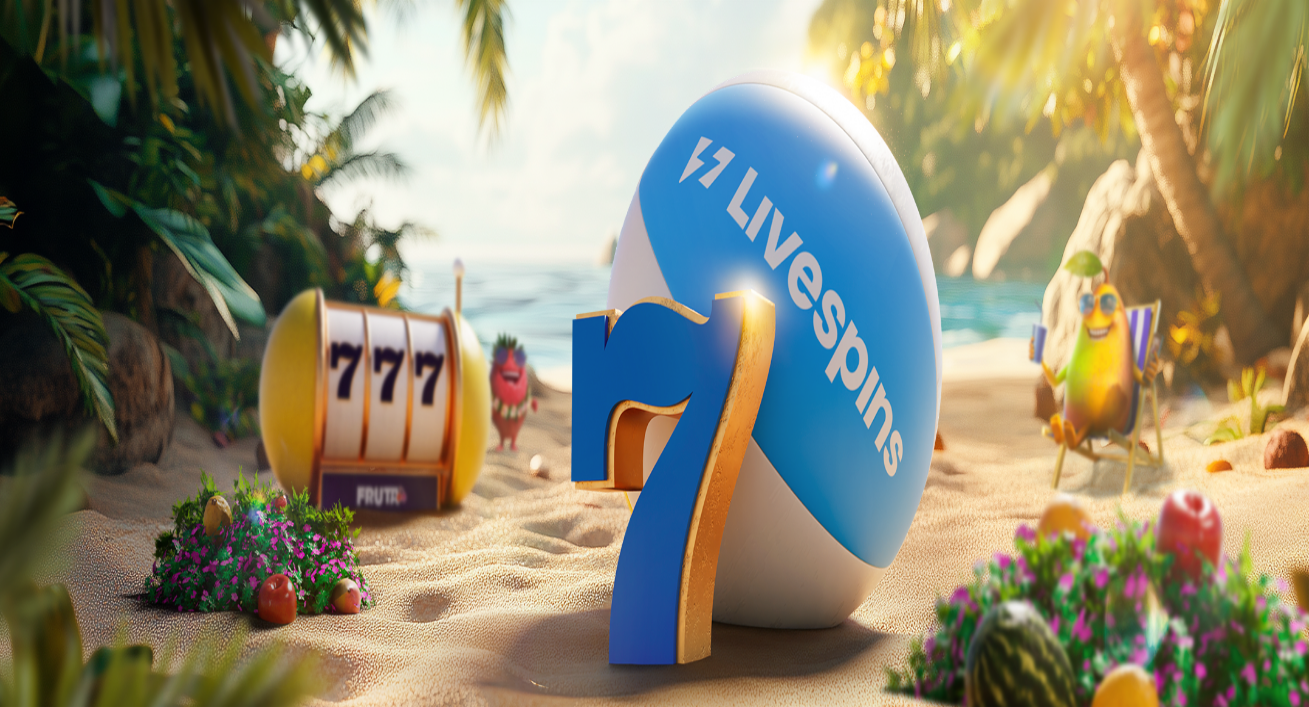 click on "Ymmärrän" at bounding box center (151, 5437) 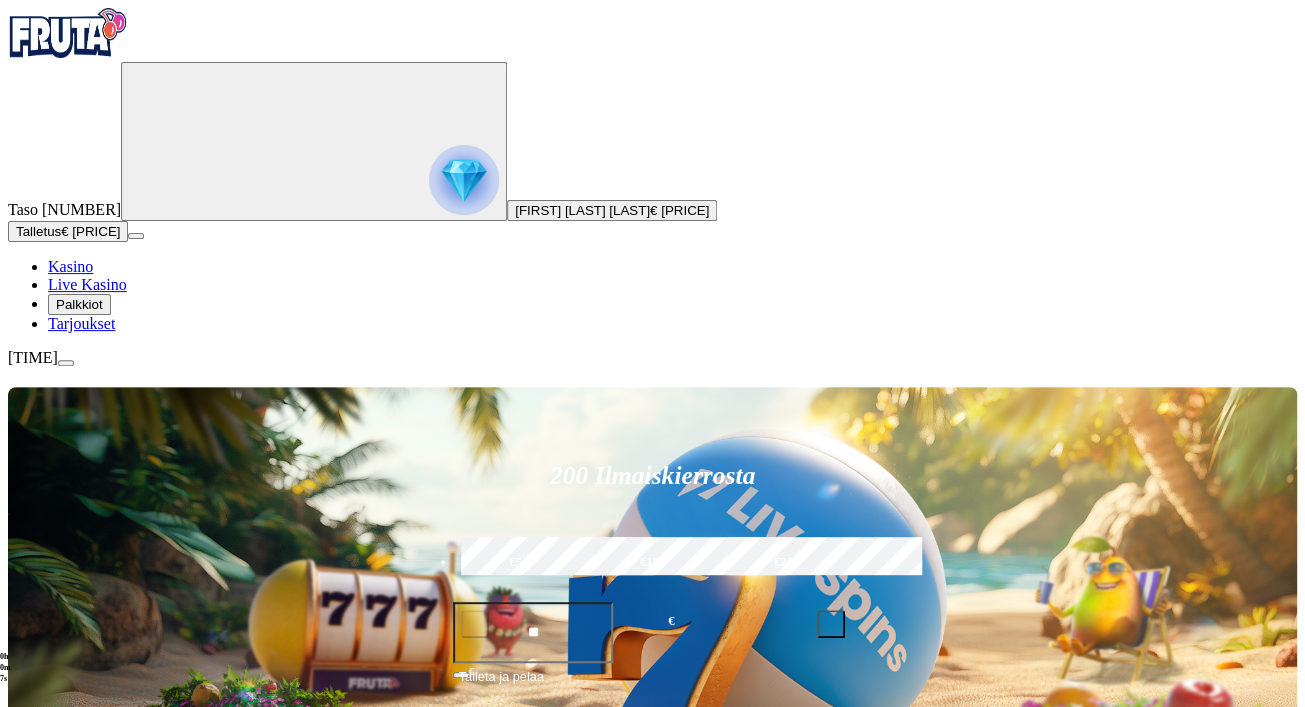 click on "Kasino" at bounding box center [70, 266] 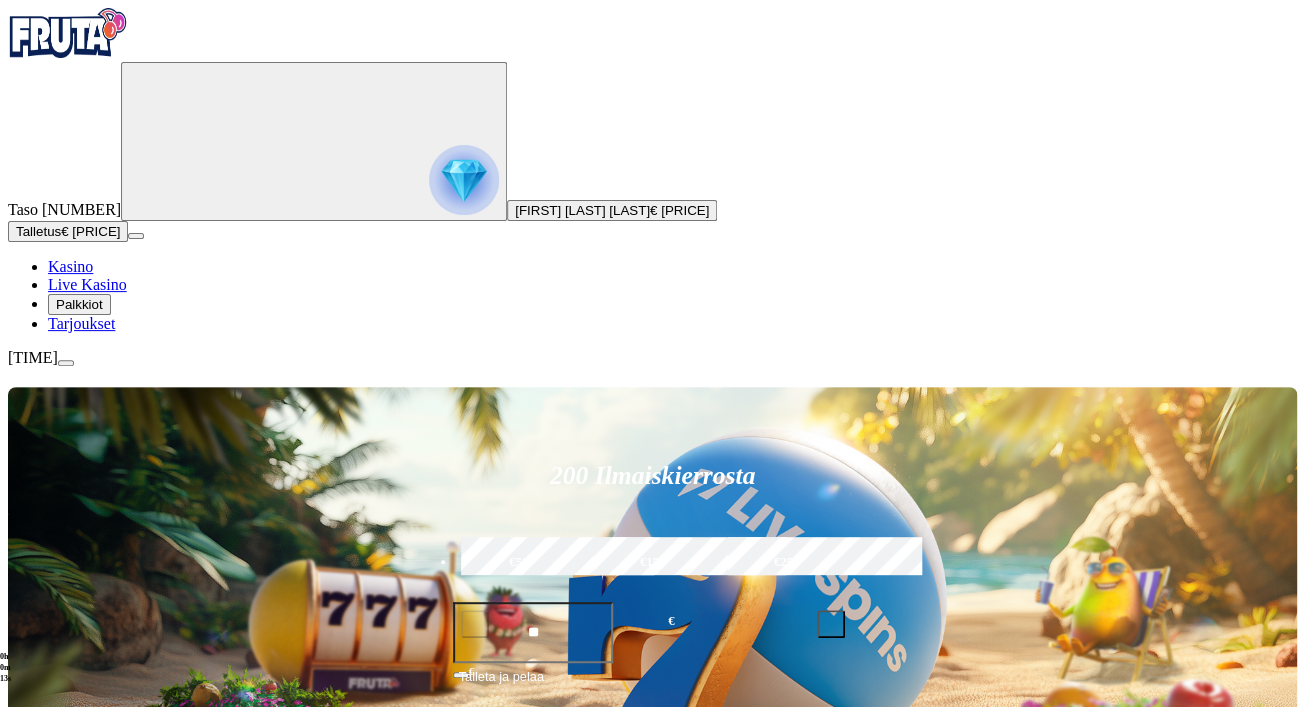 click on "Kasino" at bounding box center [70, 266] 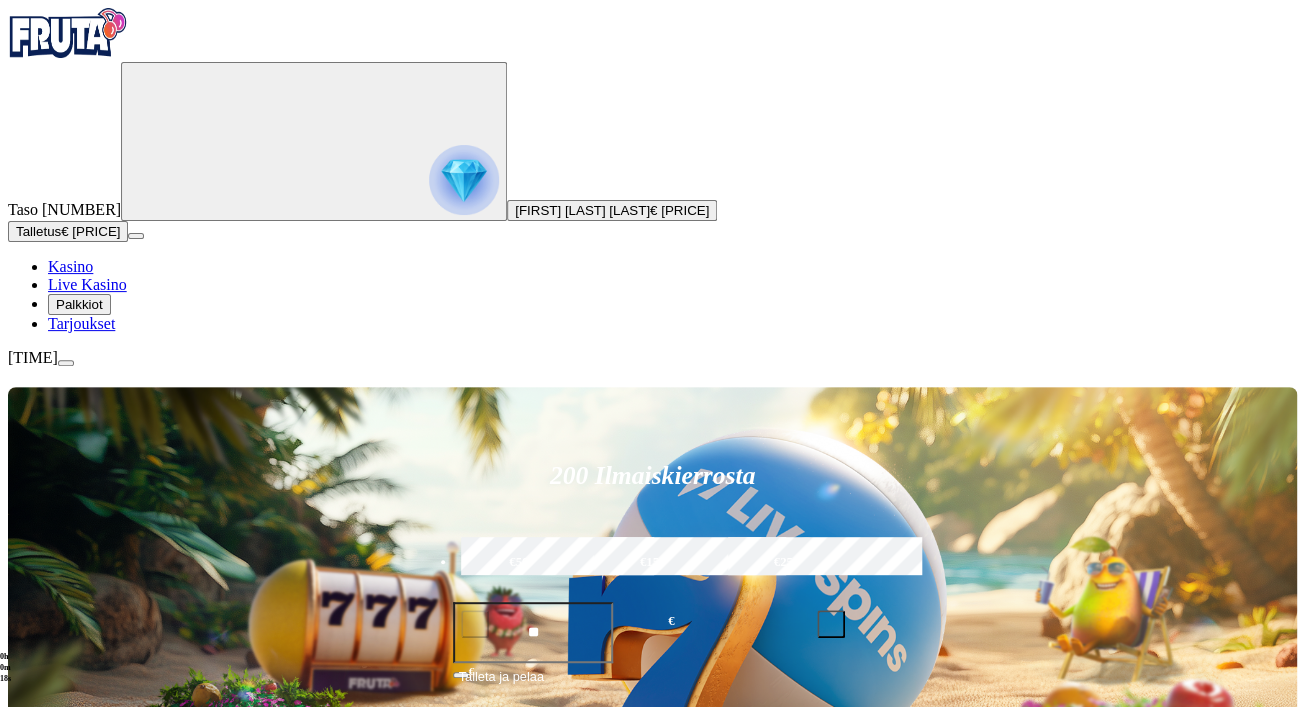 click on "Kolikkopelit" at bounding box center (109, 888) 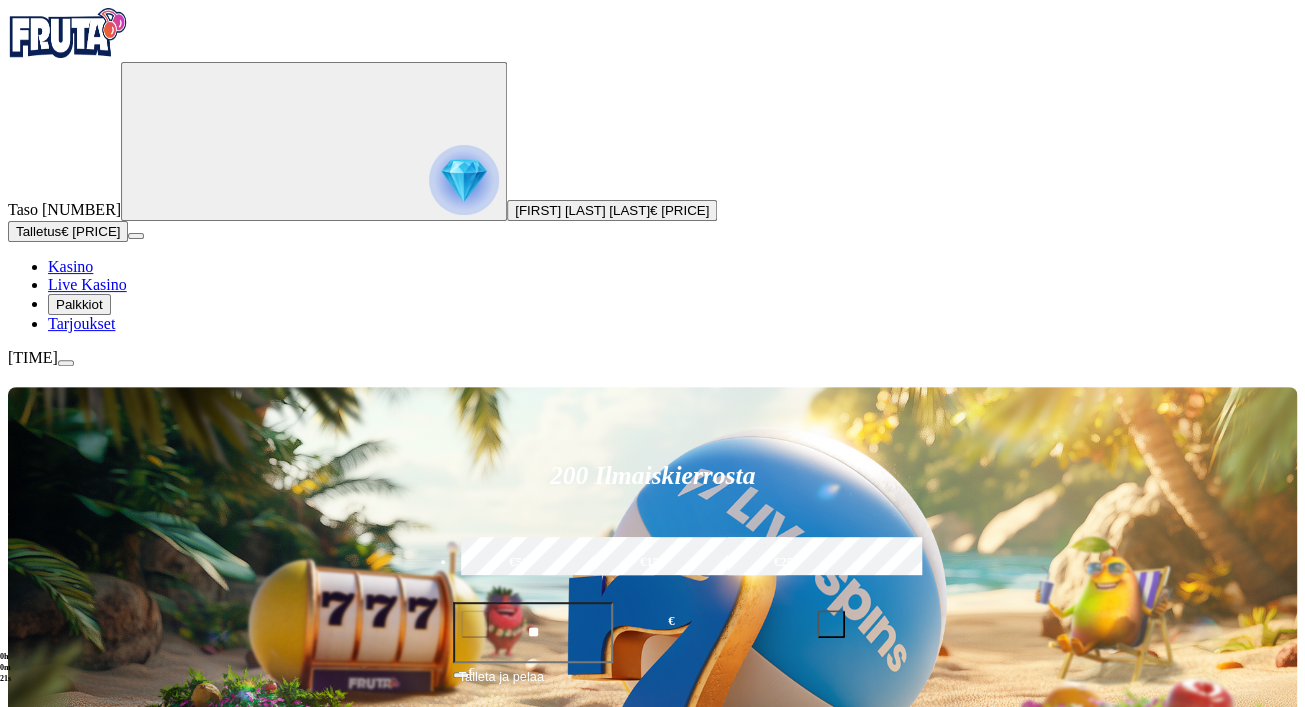 click at bounding box center (32, 1079) 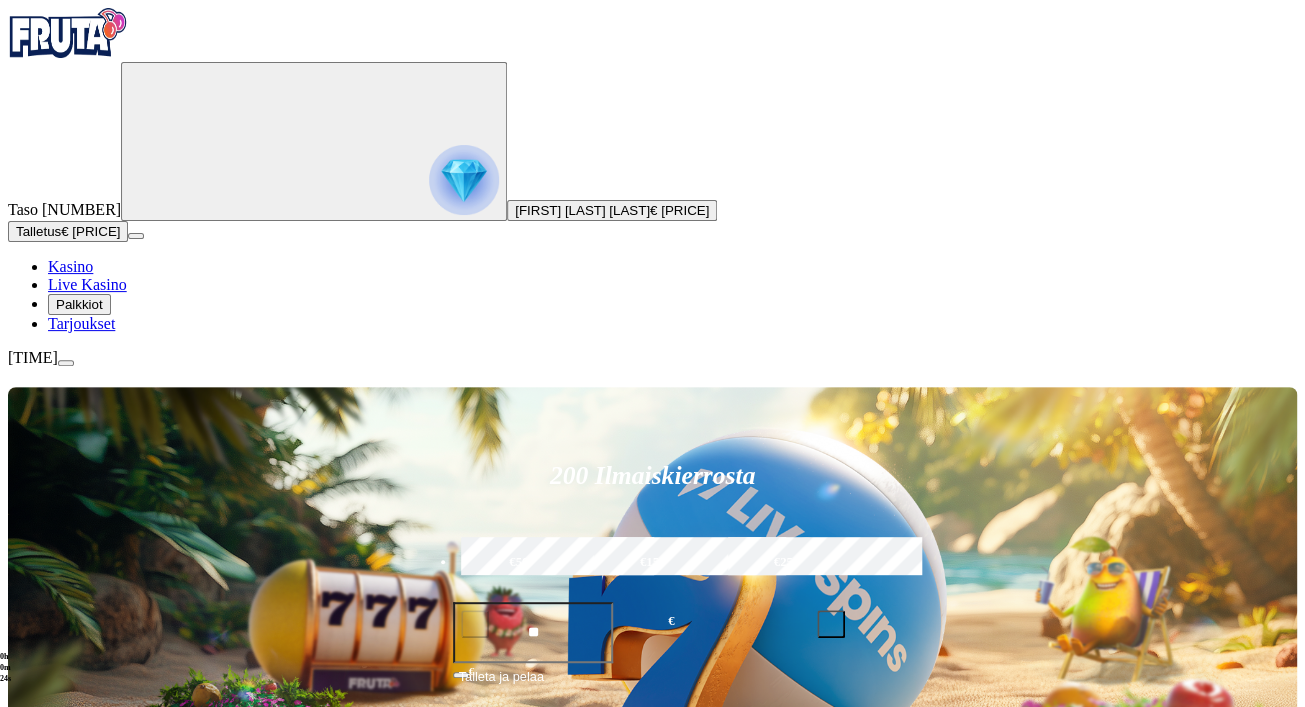 click on "Kasino" at bounding box center (70, 266) 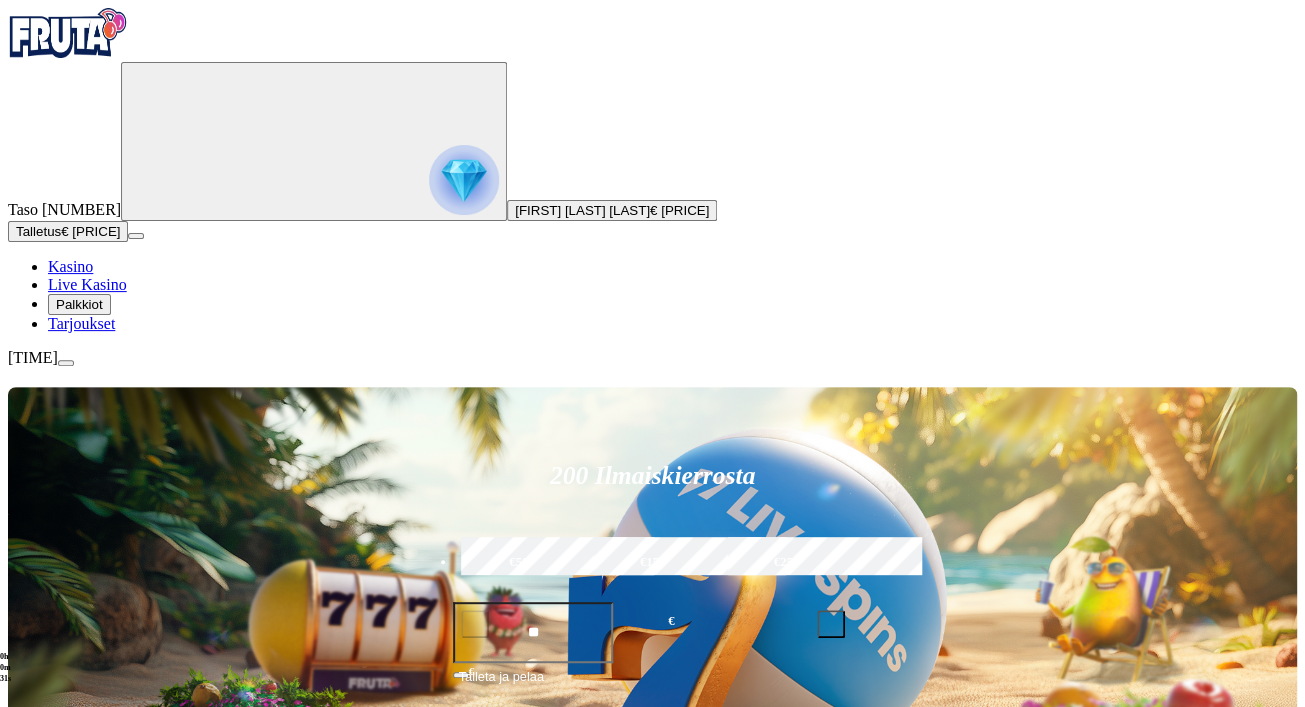 click on "Suositut Kolikkopelit Live Kasino Jackpotit Pöytäpelit Kaikki pelit" at bounding box center [652, 907] 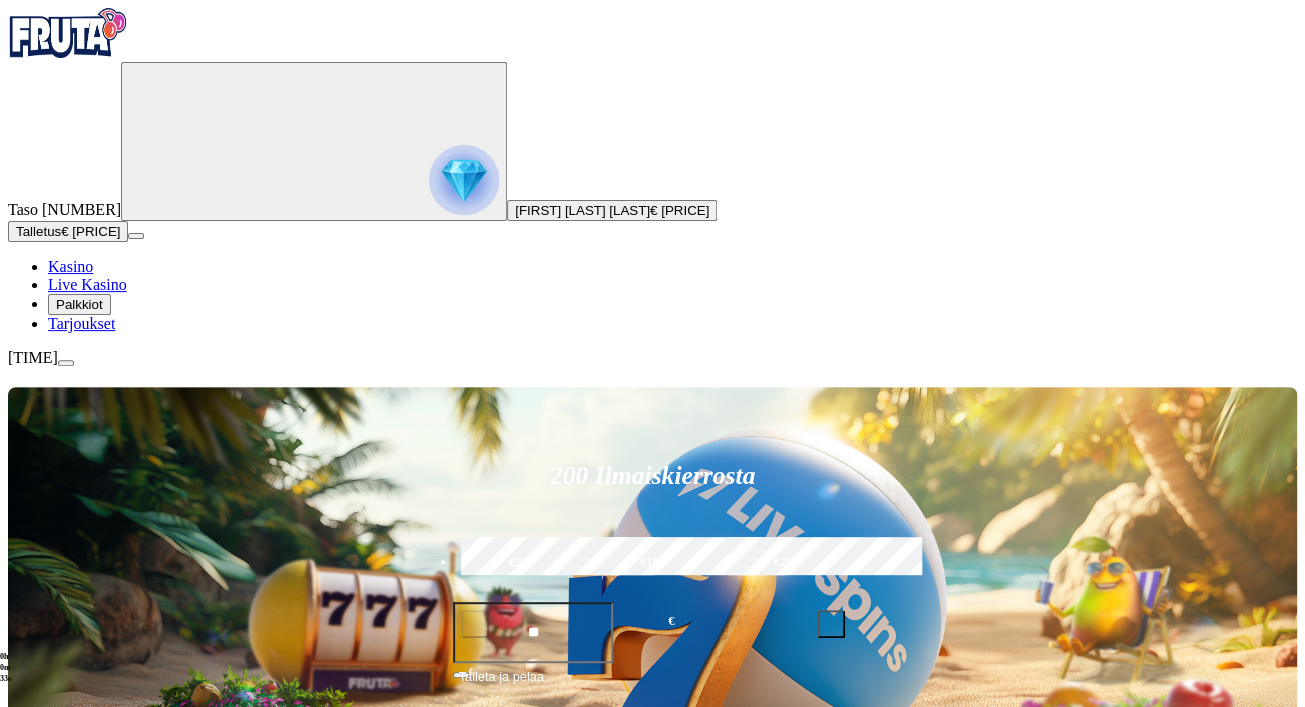 click at bounding box center [464, 180] 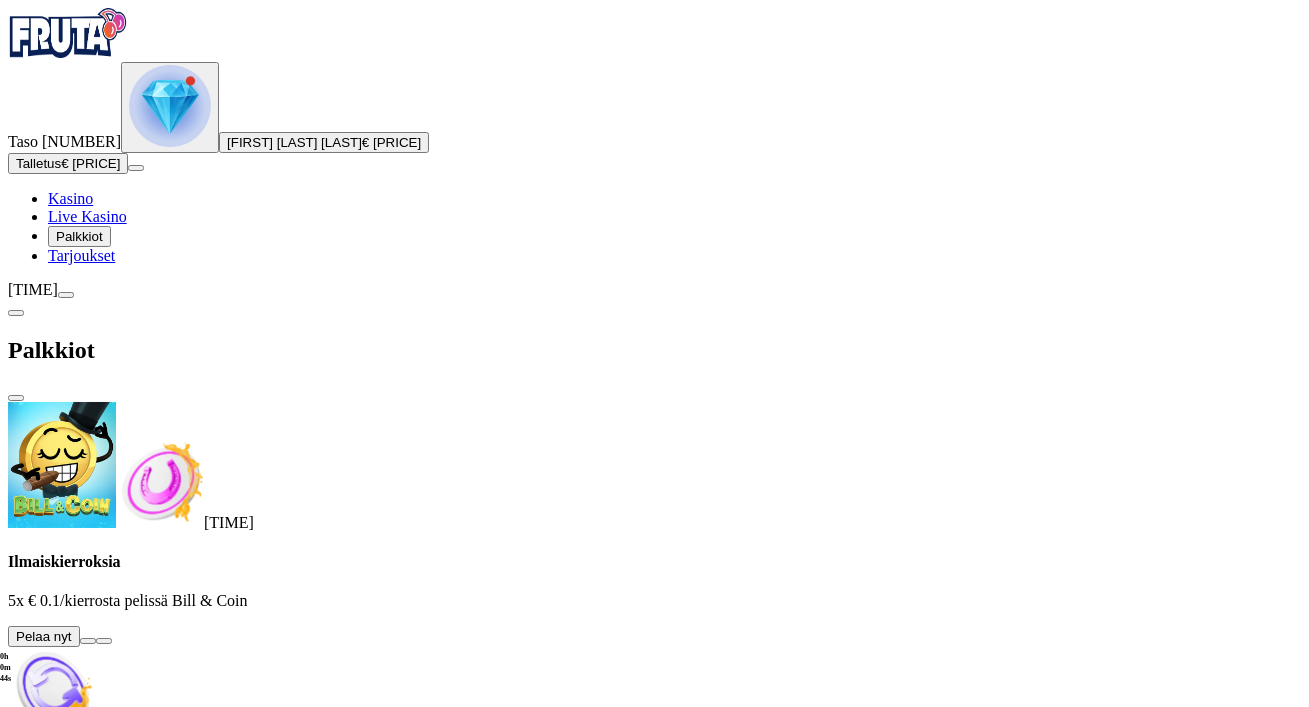 click on "[TIME] Ilmaiskierroksia 5x € [PRICE]/kierrosta pelissä Bill & Coin	 Pelaa nyt > 30 päivää Talletusbonus Talleta € [PRICE] tai enemmän
Saat 100% jopa € [PRICE] asti Lunasta tarjous 2 päivää Talletuksella etuja Talleta € [PRICE] tai enemmän
Saat 40 ilmaiskierrosta (€ [PRICE]) Lunasta tarjous 2 päivää Talletuksella etuja Talleta € [PRICE] tai enemmän
Saat 20 ilmaiskierrosta (€ [PRICE]) Lunasta tarjous 2 päivää Talletuksella etuja Talleta € [PRICE] tai enemmän
Saat 15 ilmaiskierroksia (€ [PRICE]) Lunasta tarjous 2 päivää Talletuksella etuja Talleta € [PRICE] tai enemmän
Saat 10 ilmaiskierroksia (€ [PRICE]) Lunasta tarjous Taso [NUMBER] Fruit Up   ja nappaat seuraavan palkkion" at bounding box center [654, 1362] 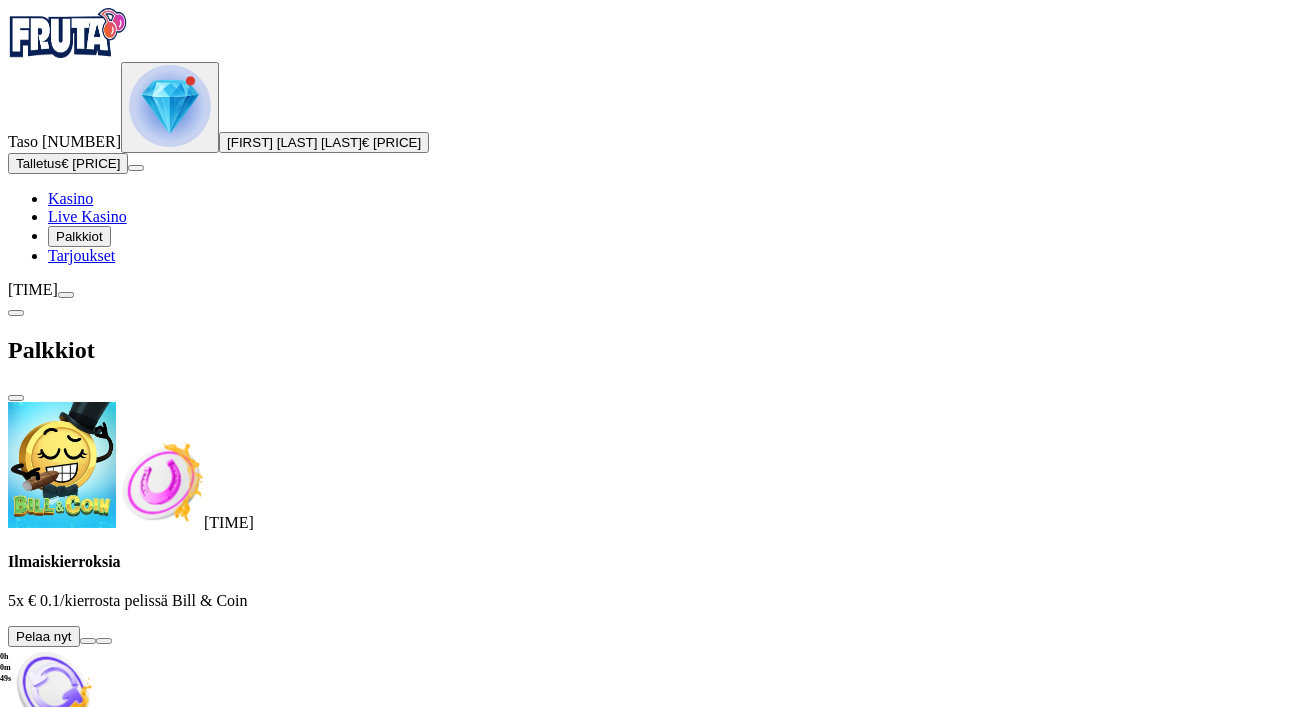 scroll, scrollTop: 1012, scrollLeft: 0, axis: vertical 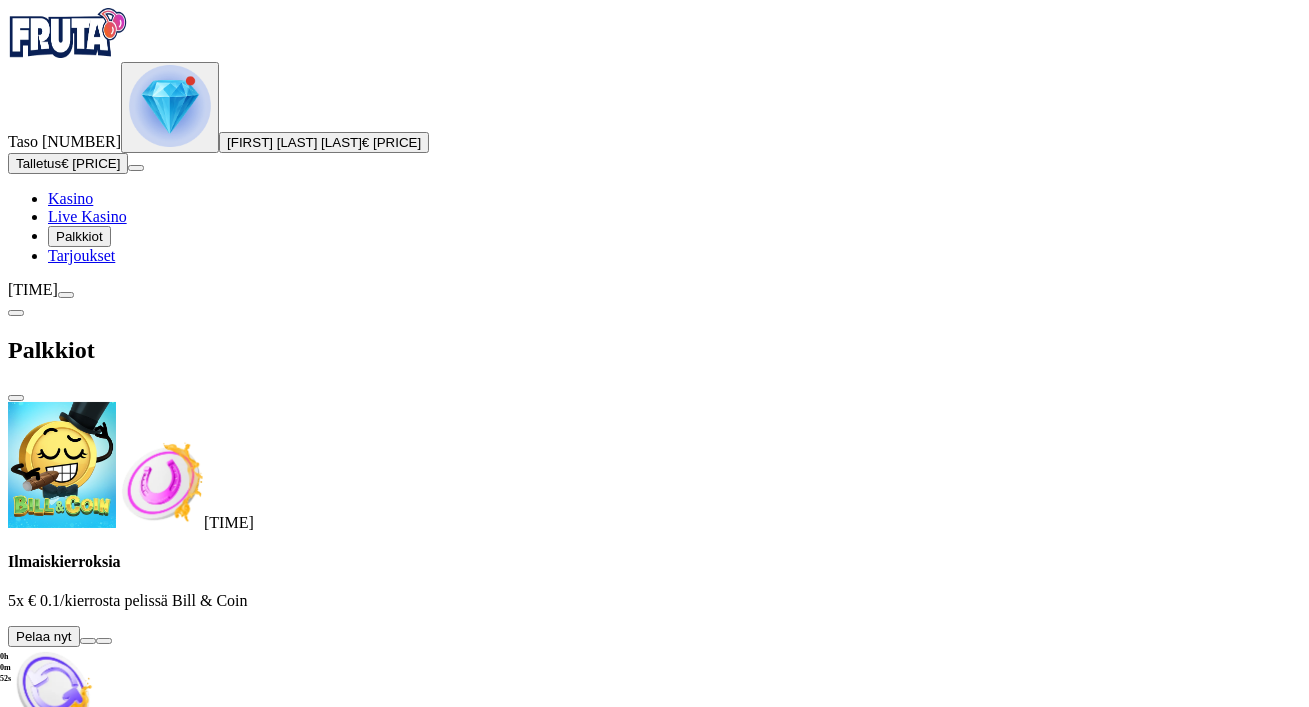 click at bounding box center [112, 2129] 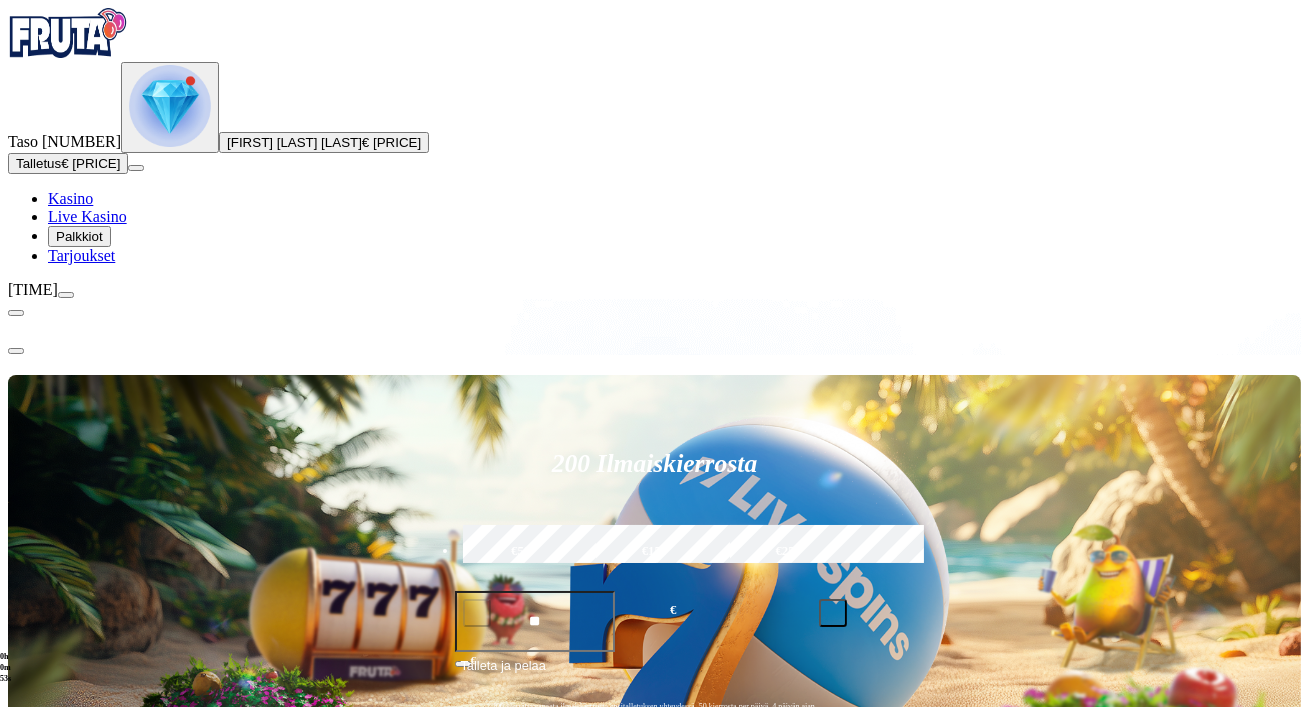 scroll, scrollTop: 0, scrollLeft: 0, axis: both 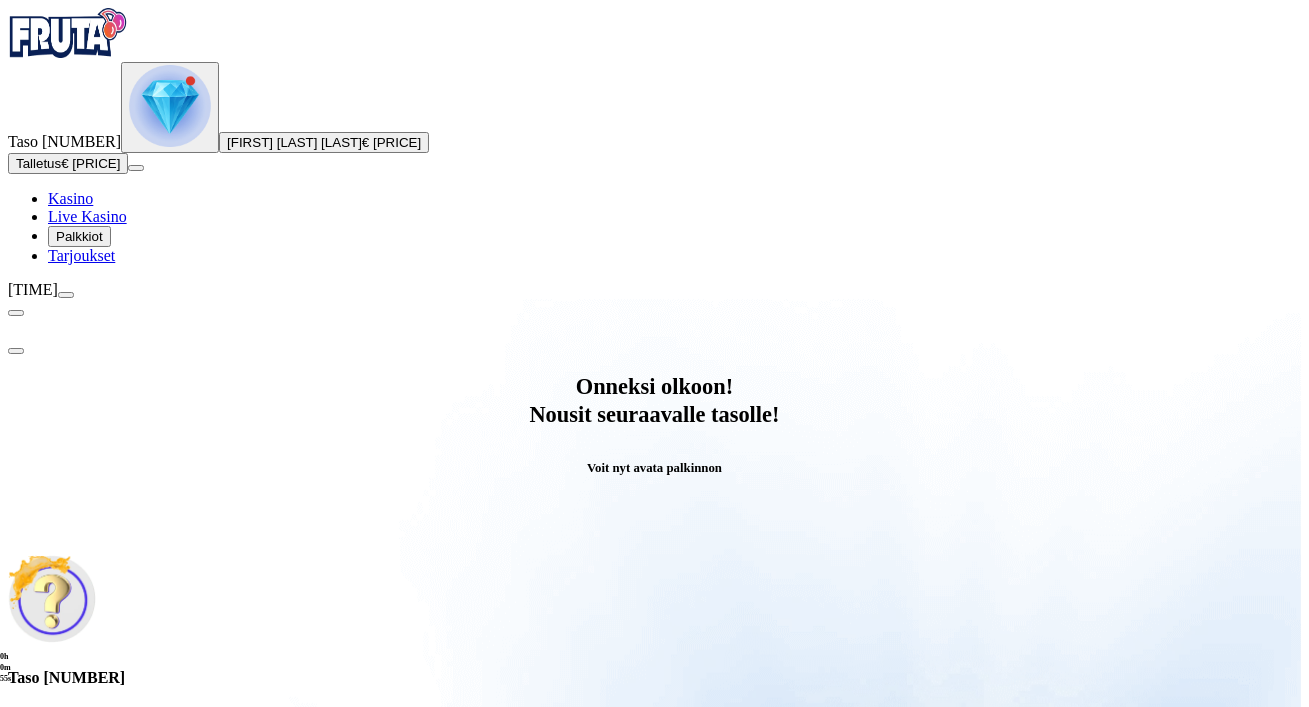 click on "Avaa palkinto" at bounding box center (655, 795) 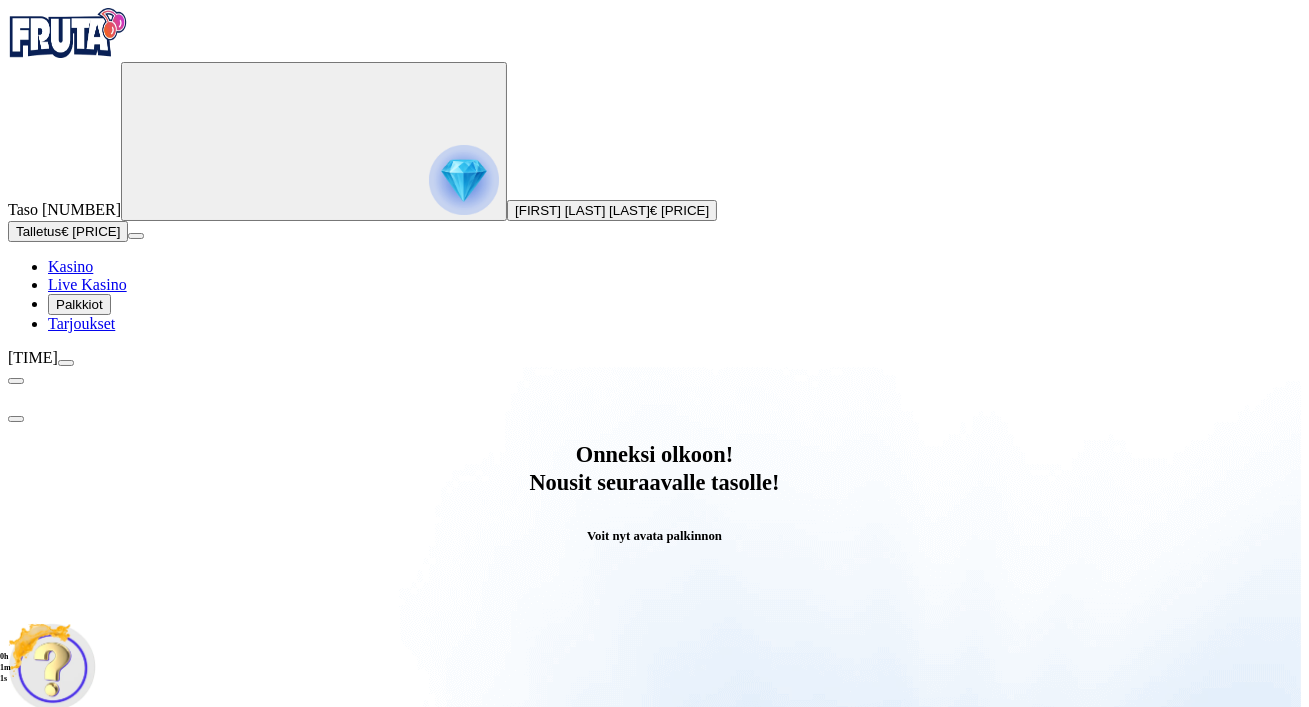 click at bounding box center [88, 1067] 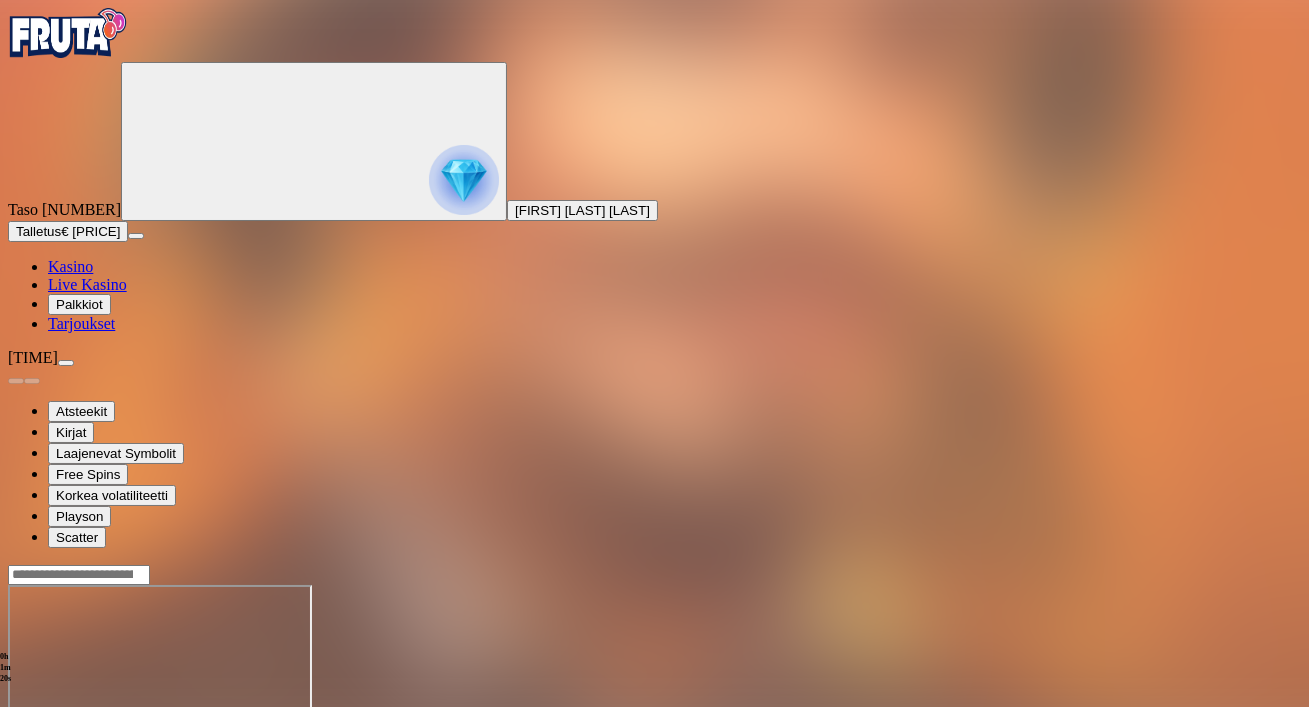 click at bounding box center [48, 757] 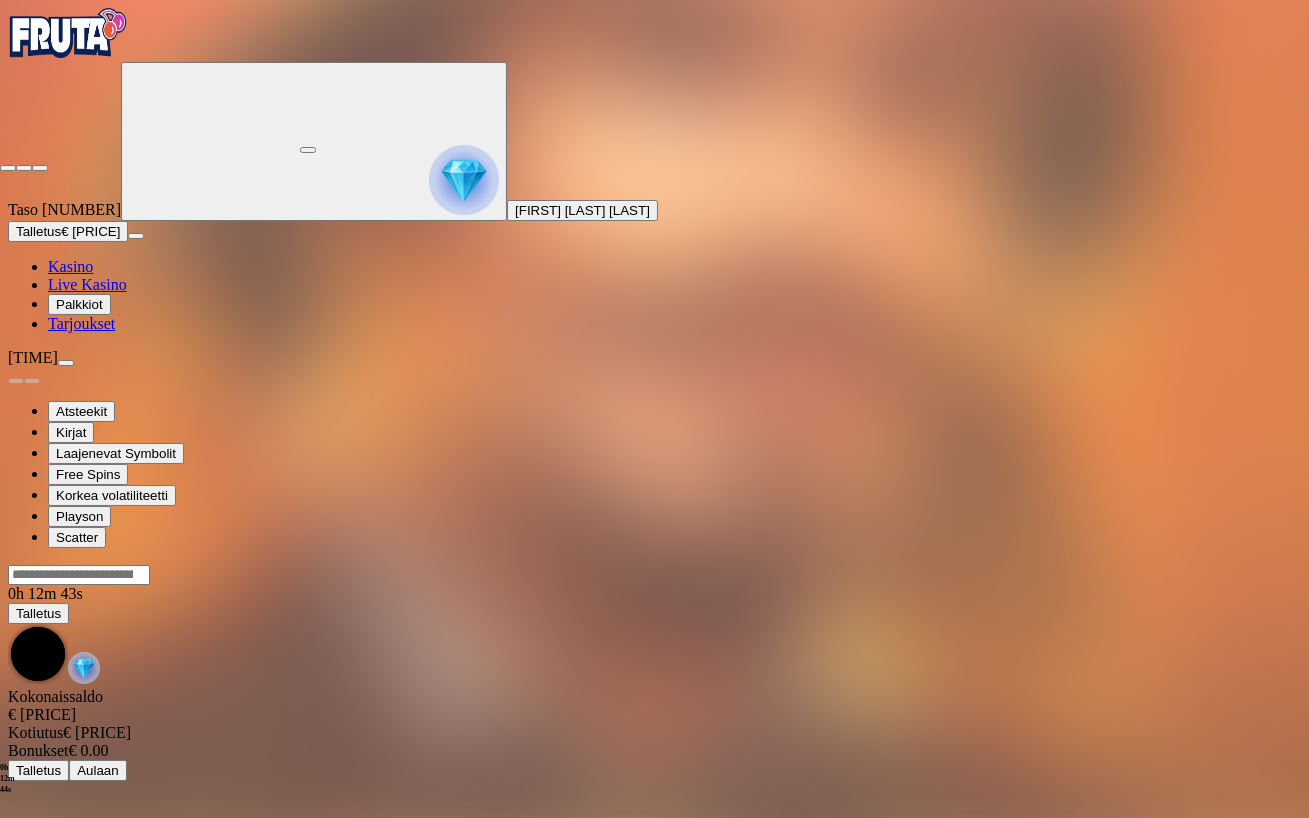 click at bounding box center (40, 168) 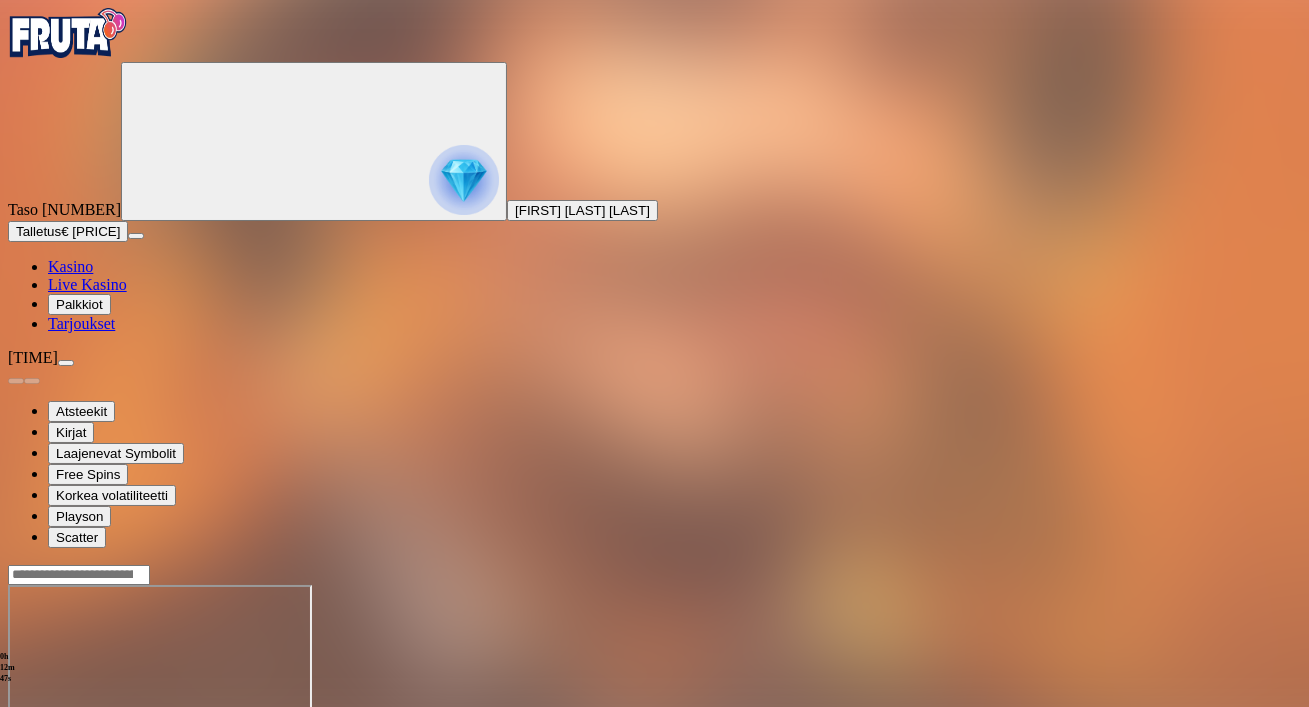 click at bounding box center (464, 180) 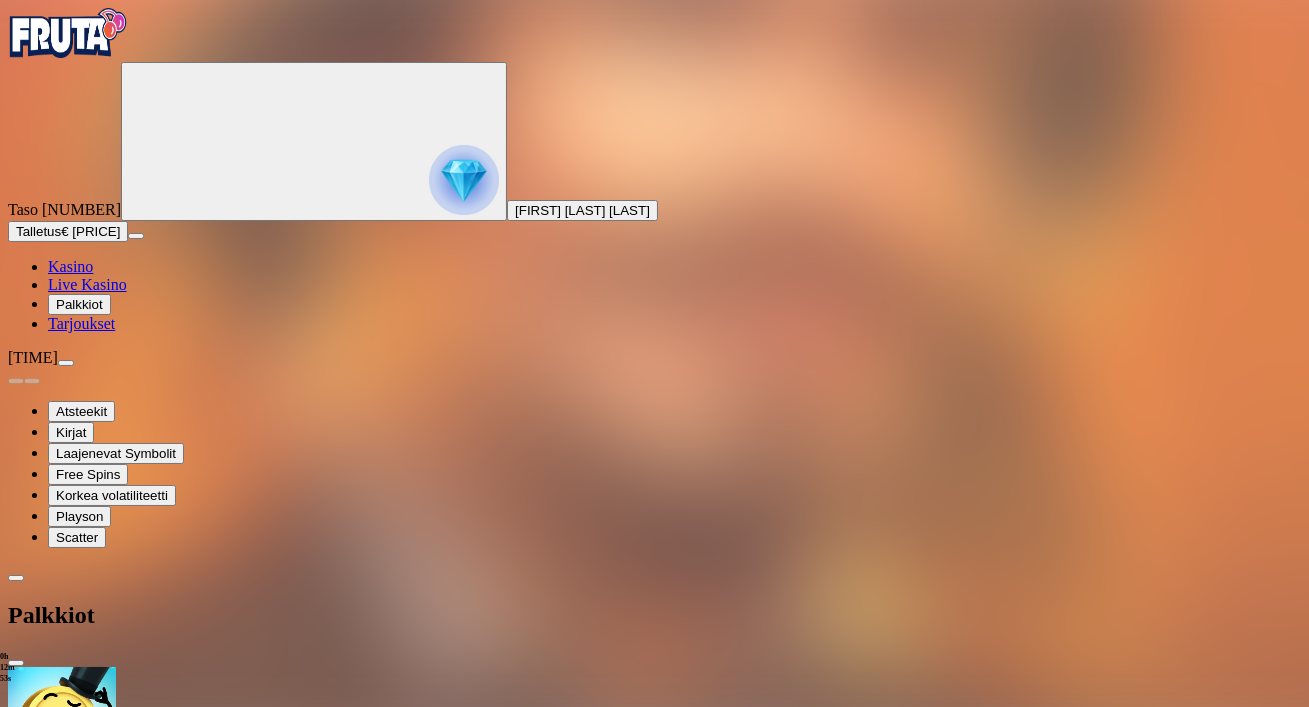 type 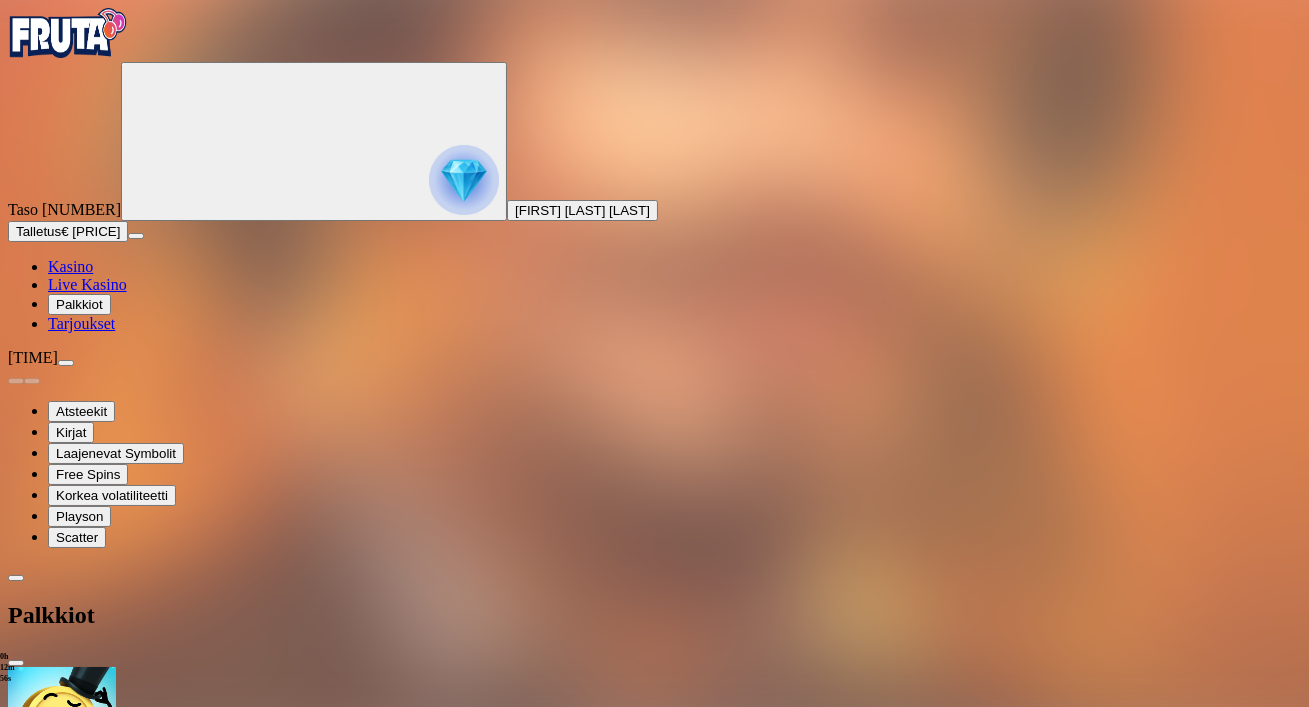 click on "[TIME] Ilmaiskierroksia 5x € [PRICE]/kierrosta pelissä Bill & Coin	 Pelaa nyt > 30 päivää Talletusbonus Talleta € [PRICE] tai enemmän
Saat 100% jopa € [PRICE] asti Lunasta tarjous 2 päivää Talletuksella etuja Talleta € [PRICE] tai enemmän
Saat 40 ilmaiskierroksia (€ [PRICE]) Lunasta tarjous 2 päivää Talletuksella etuja Talleta € [PRICE] tai enemmän
Saat 20 ilmaiskierroksia (€ [PRICE]) Lunasta tarjous 2 päivää Talletuksella etuja Talleta € [PRICE] tai enemmän
Saat 15 ilmaiskierroksia (€ [PRICE]) Lunasta tarjous 2 päivää Talletuksella etuja Talleta € [PRICE] tai enemmän
Saat 10 ilmaiskierroksia (€ [PRICE]) Lunasta tarjous Taso [NUMBER] Fruit Up   ja nappaat seuraavan palkkion" at bounding box center [654, 1524] 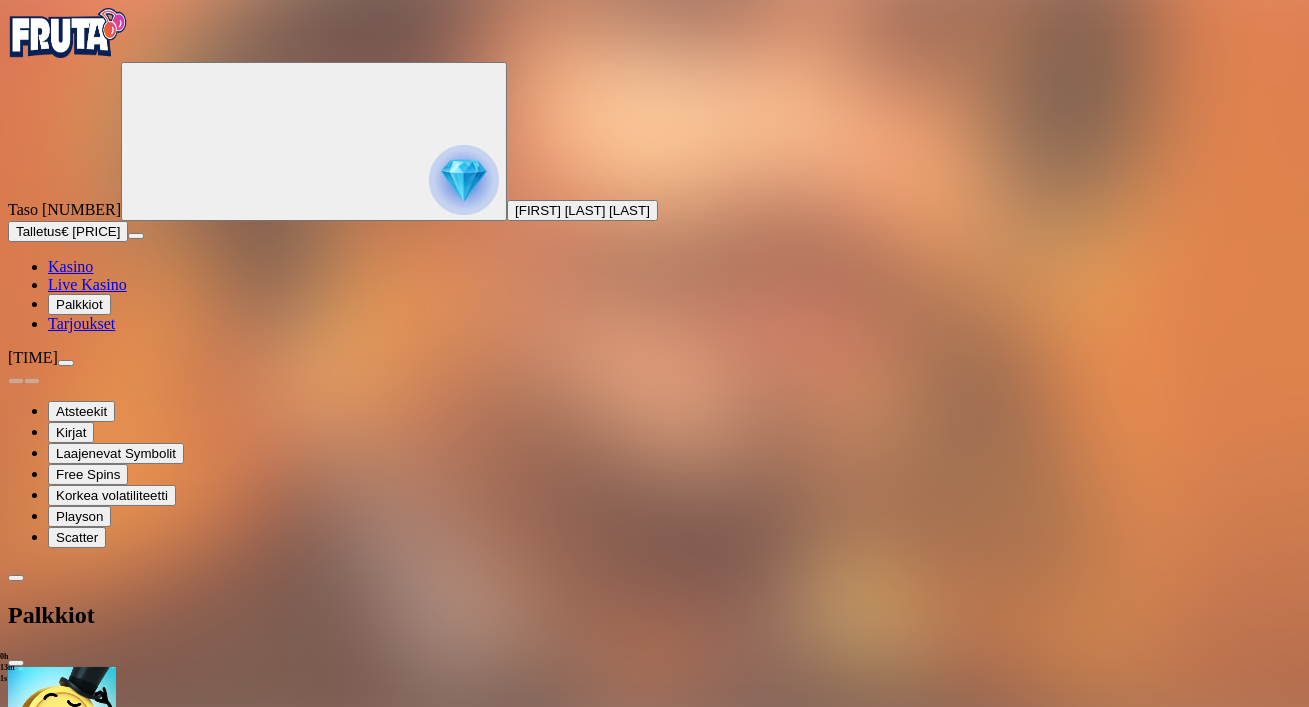 scroll, scrollTop: 807, scrollLeft: 0, axis: vertical 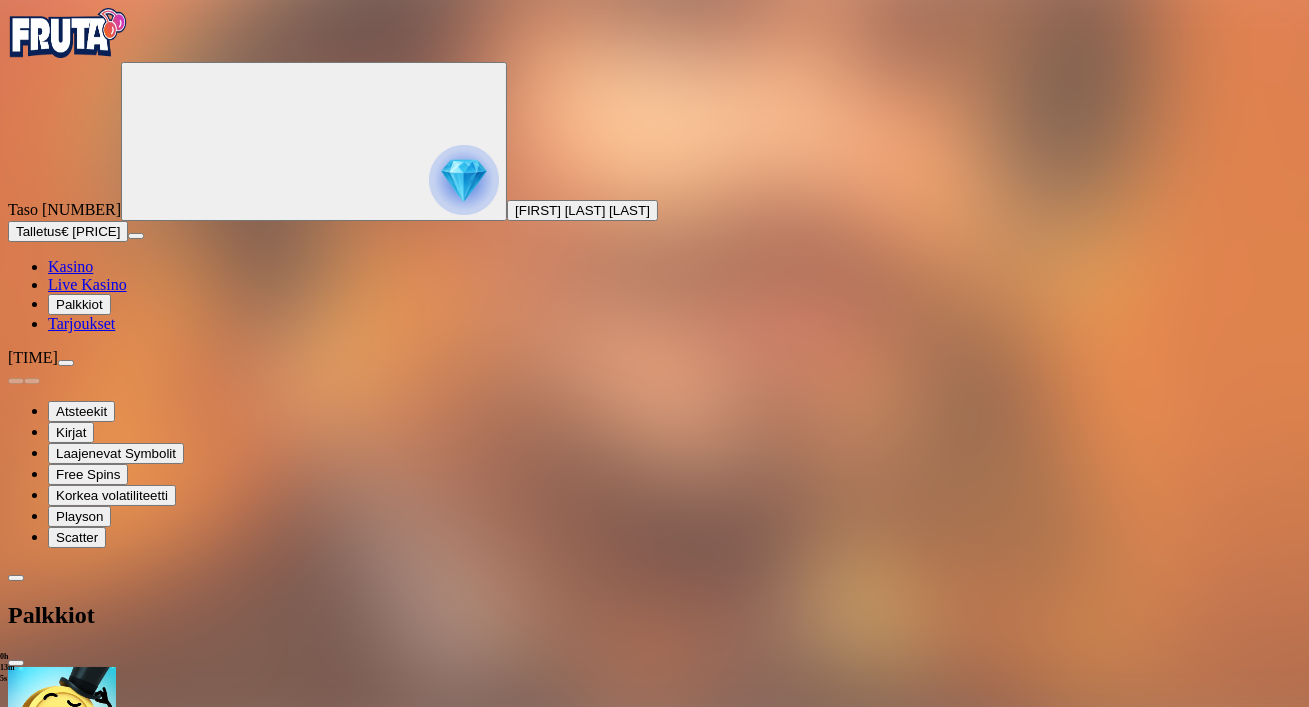 click at bounding box center [52, 2236] 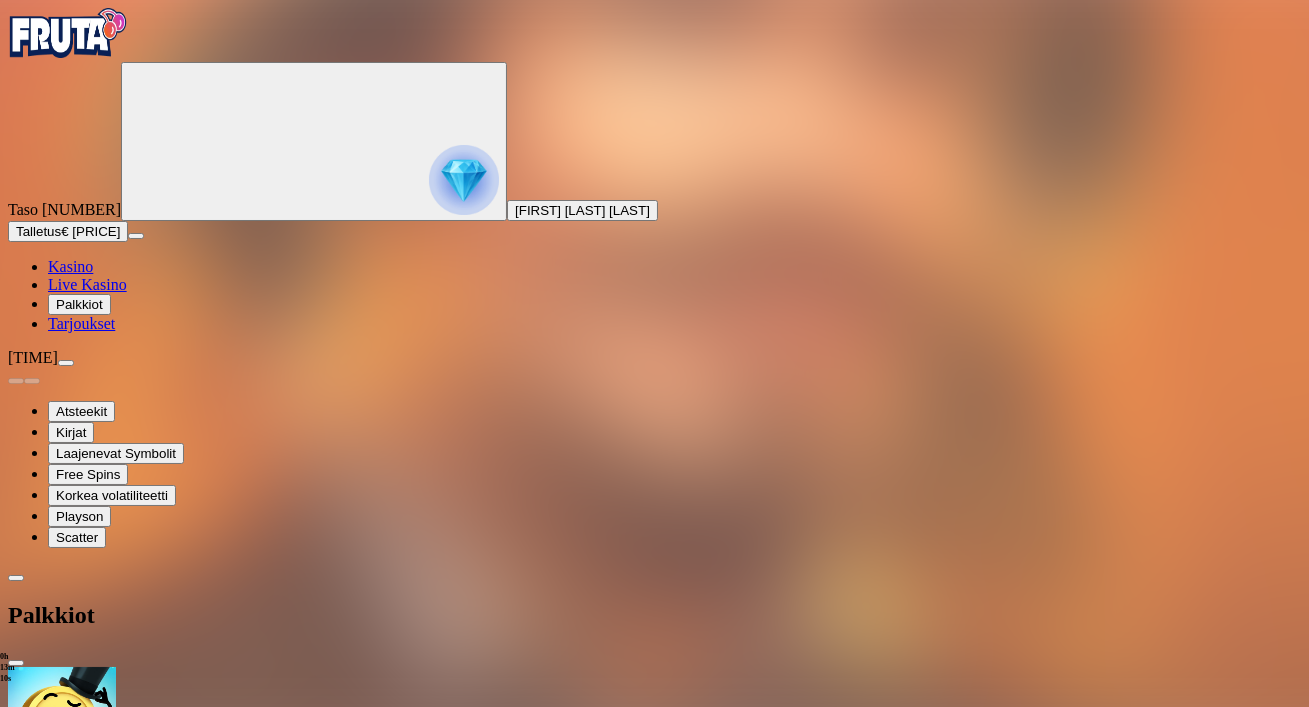 click on "[TIME] Ilmaiskierroksia 5x € [PRICE]/kierrosta pelissä Bill & Coin	 Pelaa nyt > 30 päivää Talletusbonus Talleta € [PRICE] tai enemmän
Saat 100% jopa € [PRICE] asti Lunasta tarjous 2 päivää Talletuksella etuja Talleta € [PRICE] tai enemmän
Saat 40 ilmaiskierroksia (€ [PRICE]) Lunasta tarjous 2 päivää Talletuksella etuja Talleta € [PRICE] tai enemmän
Saat 20 ilmaiskierroksia (€ [PRICE]) Lunasta tarjous 2 päivää Talletuksella etuja Talleta € [PRICE] tai enemmän
Saat 15 ilmaiskierroksia (€ [PRICE]) Lunasta tarjous 2 päivää Talletuksella etuja Talleta € [PRICE] tai enemmän
Saat 10 ilmaiskierroksia (€ [PRICE]) Lunasta tarjous Taso [NUMBER] Fruit Up   ja nappaat seuraavan palkkion" at bounding box center (654, 1524) 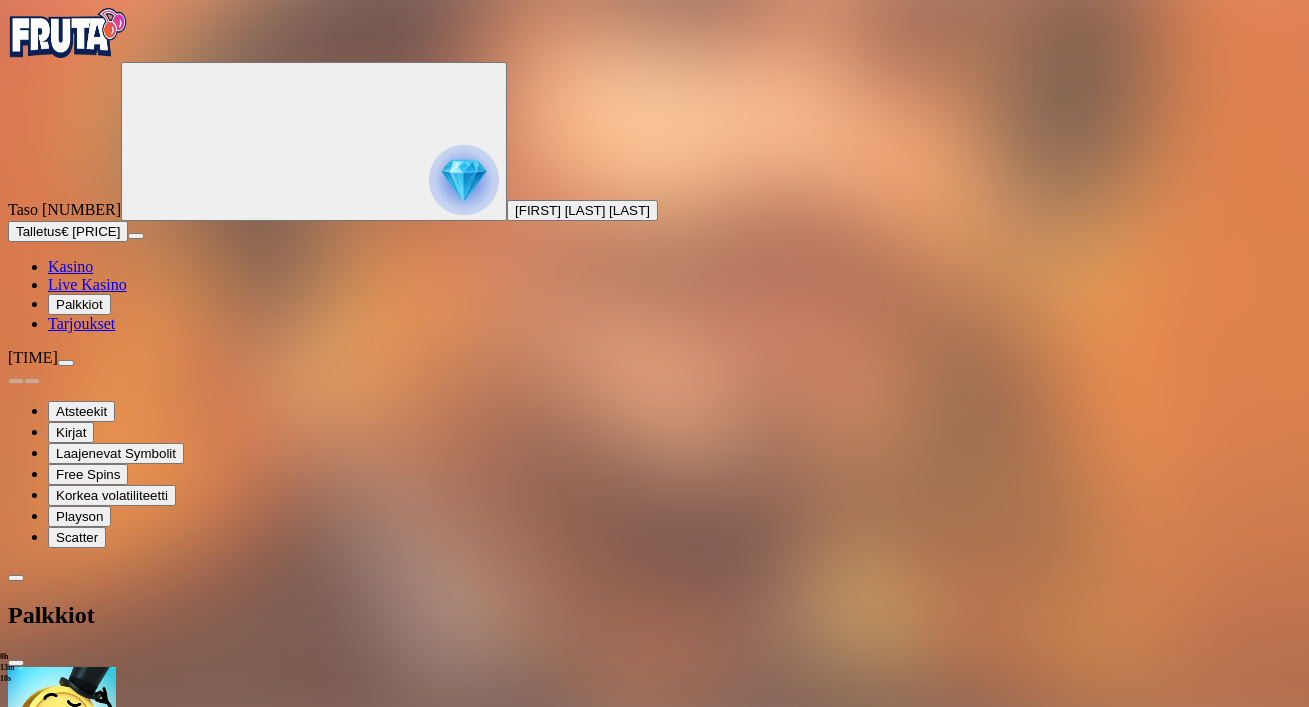 scroll, scrollTop: 0, scrollLeft: 0, axis: both 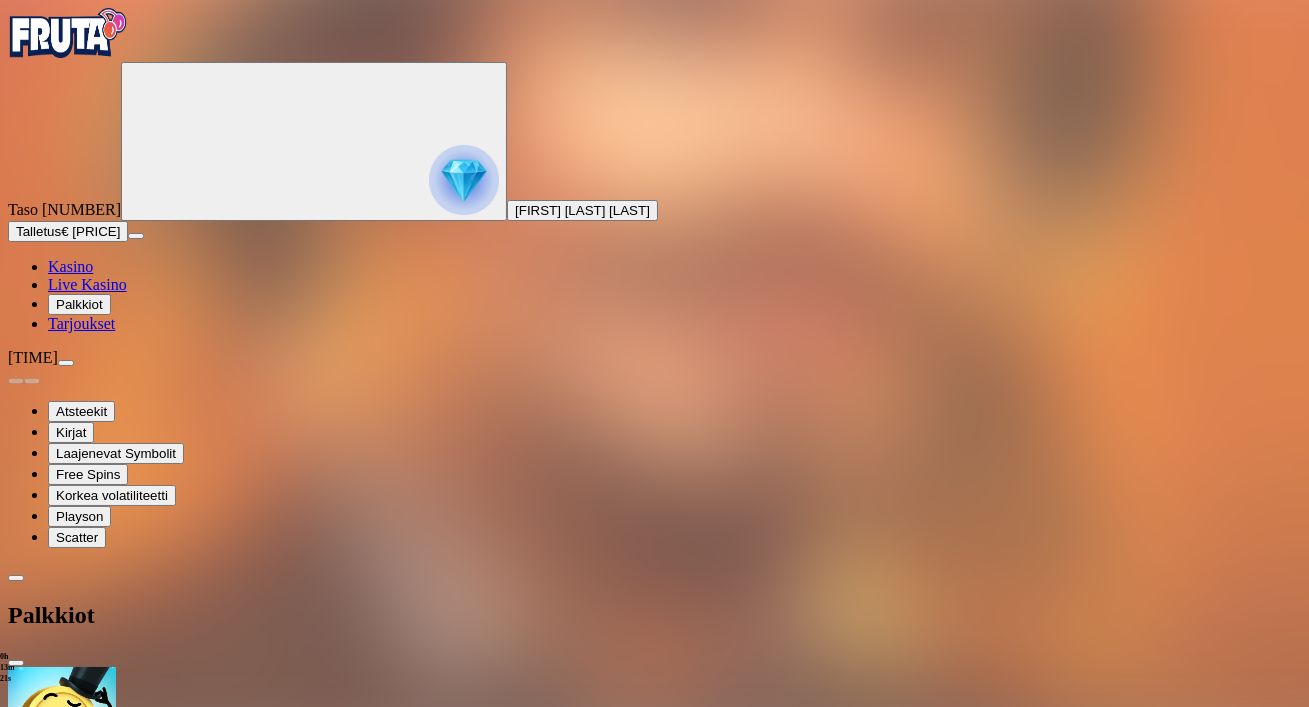 click at bounding box center (88, 906) 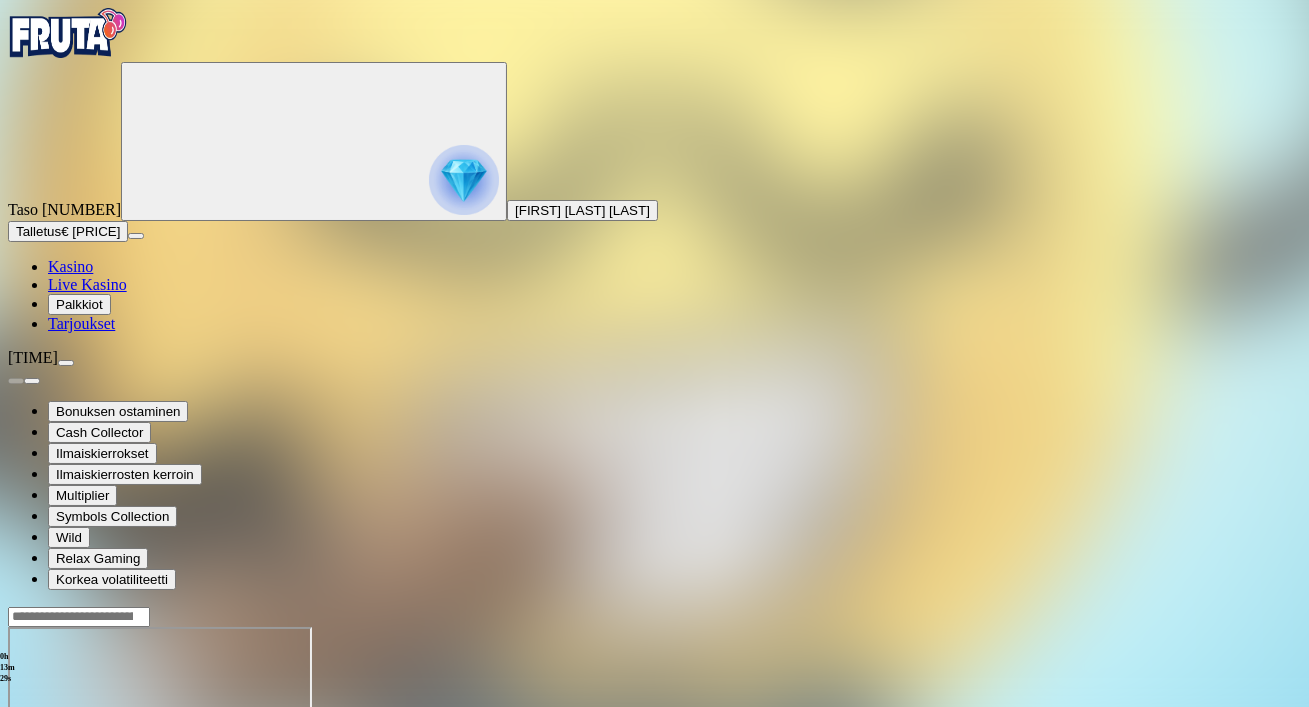 click at bounding box center [48, 799] 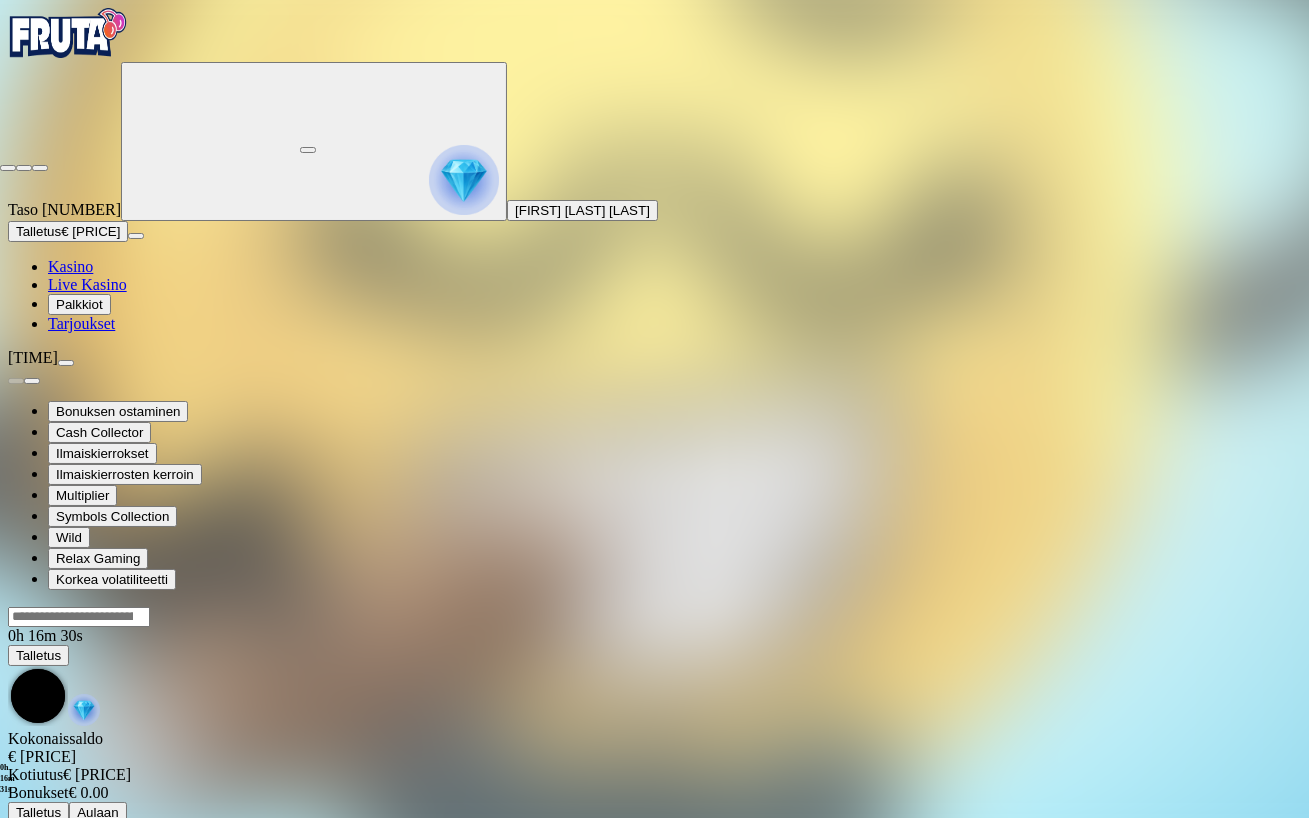 click at bounding box center (40, 168) 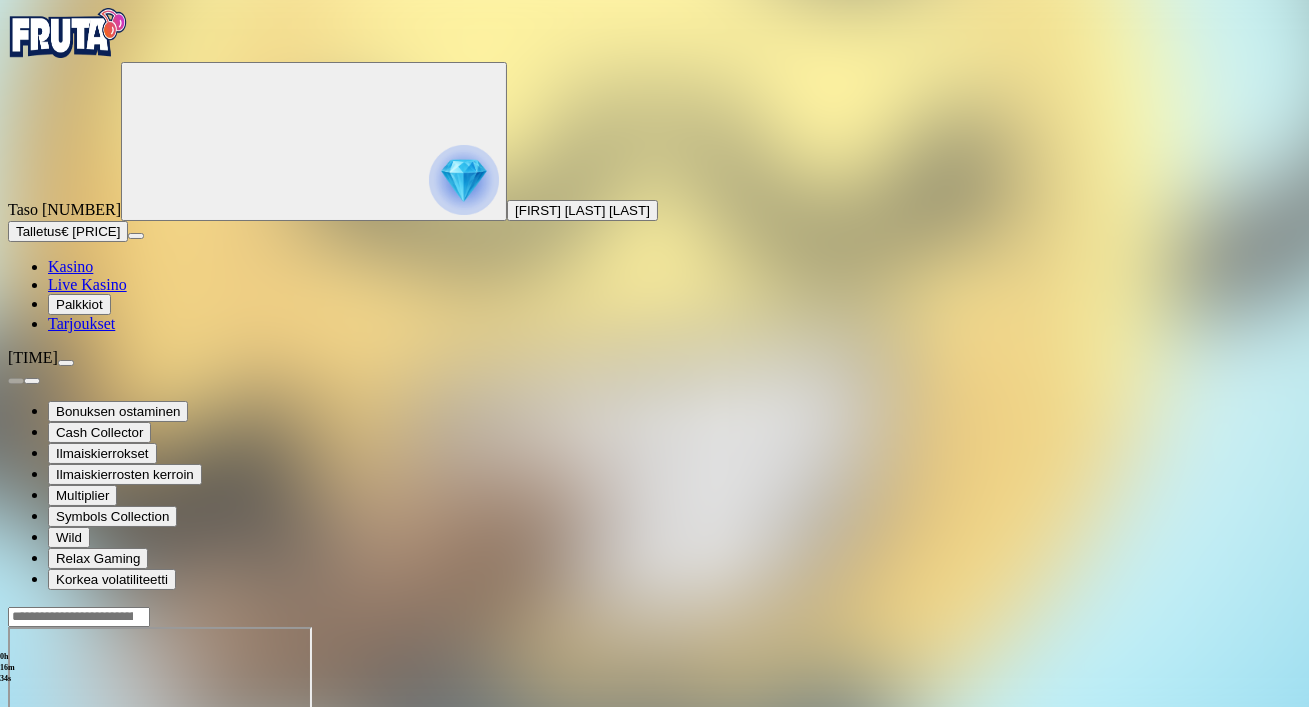 click on "Kasino" at bounding box center (70, 266) 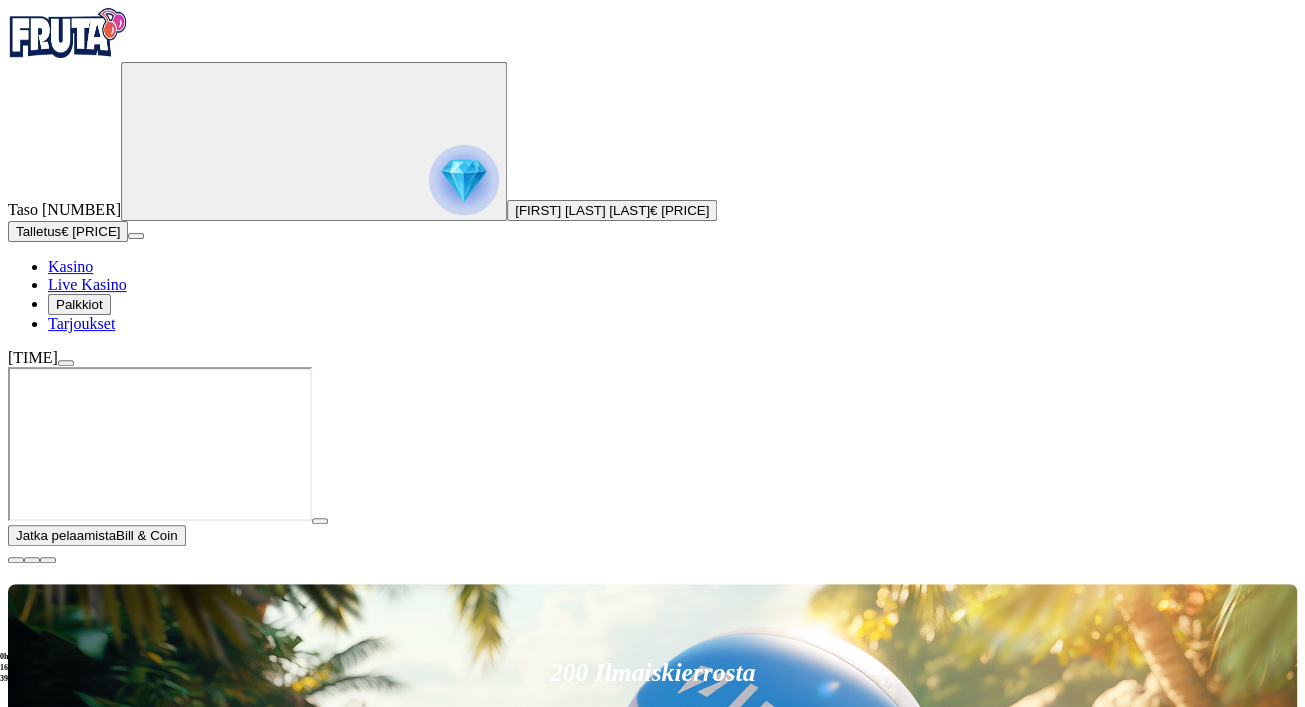 click at bounding box center (16, 560) 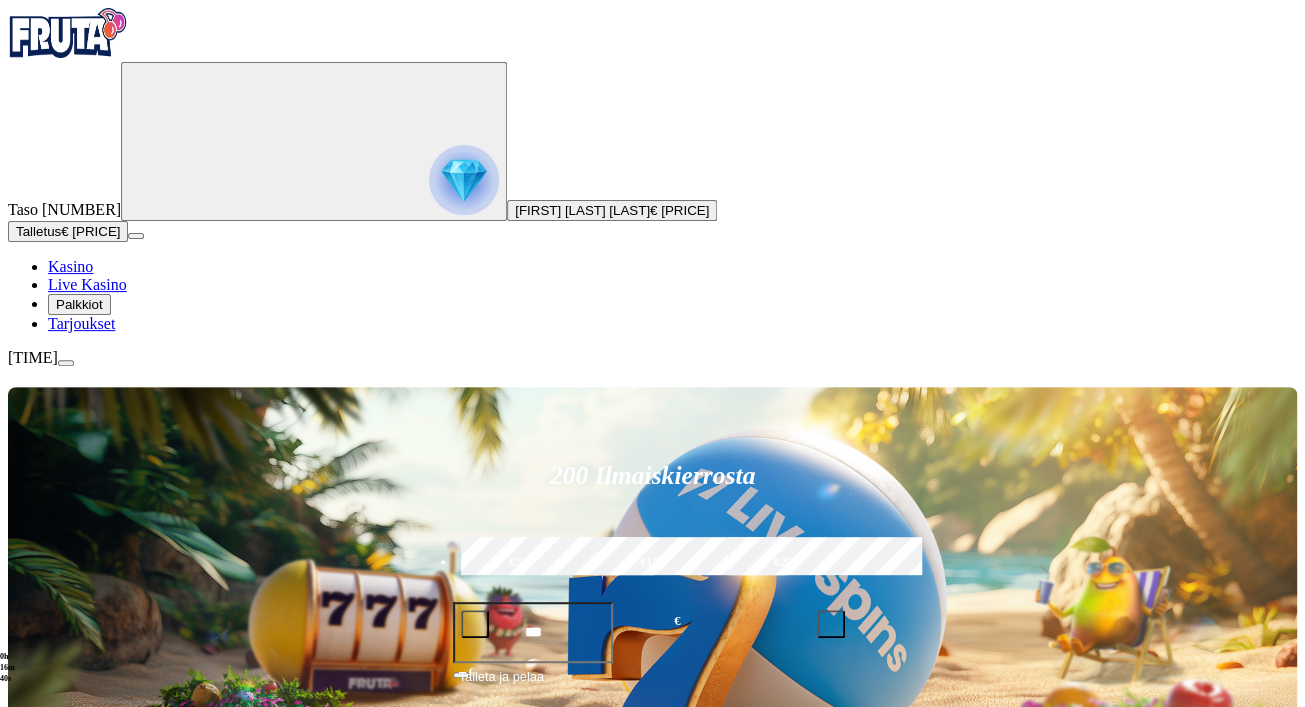 click on "Pelaa nyt" at bounding box center [77, 1125] 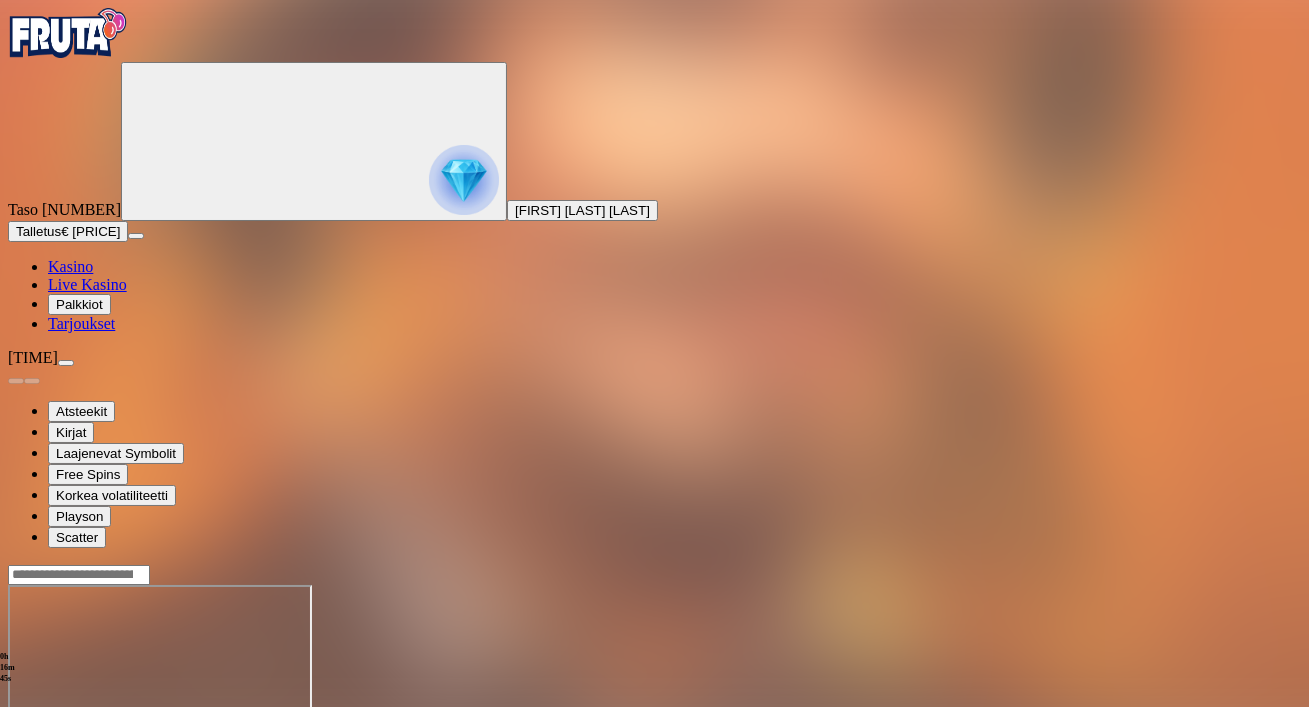 click at bounding box center [48, 757] 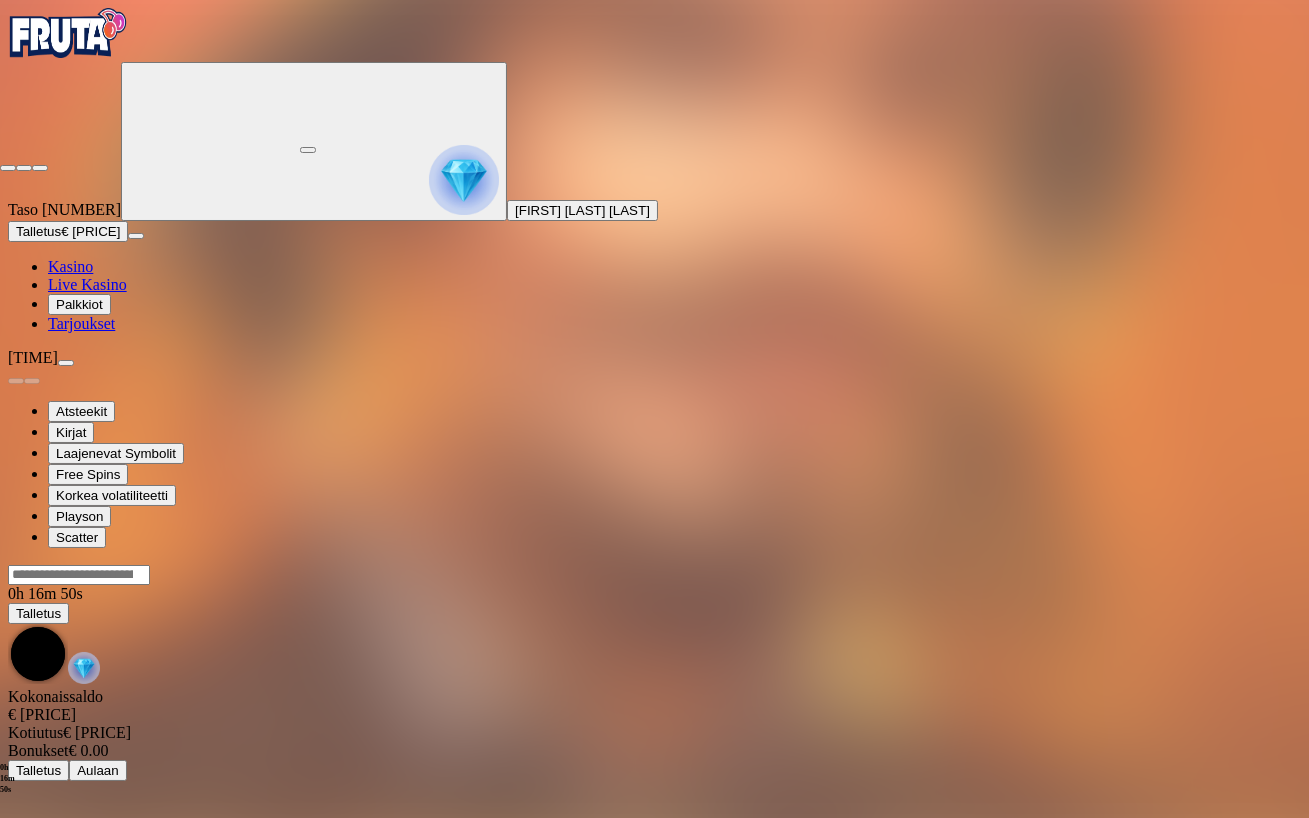 click at bounding box center (40, 168) 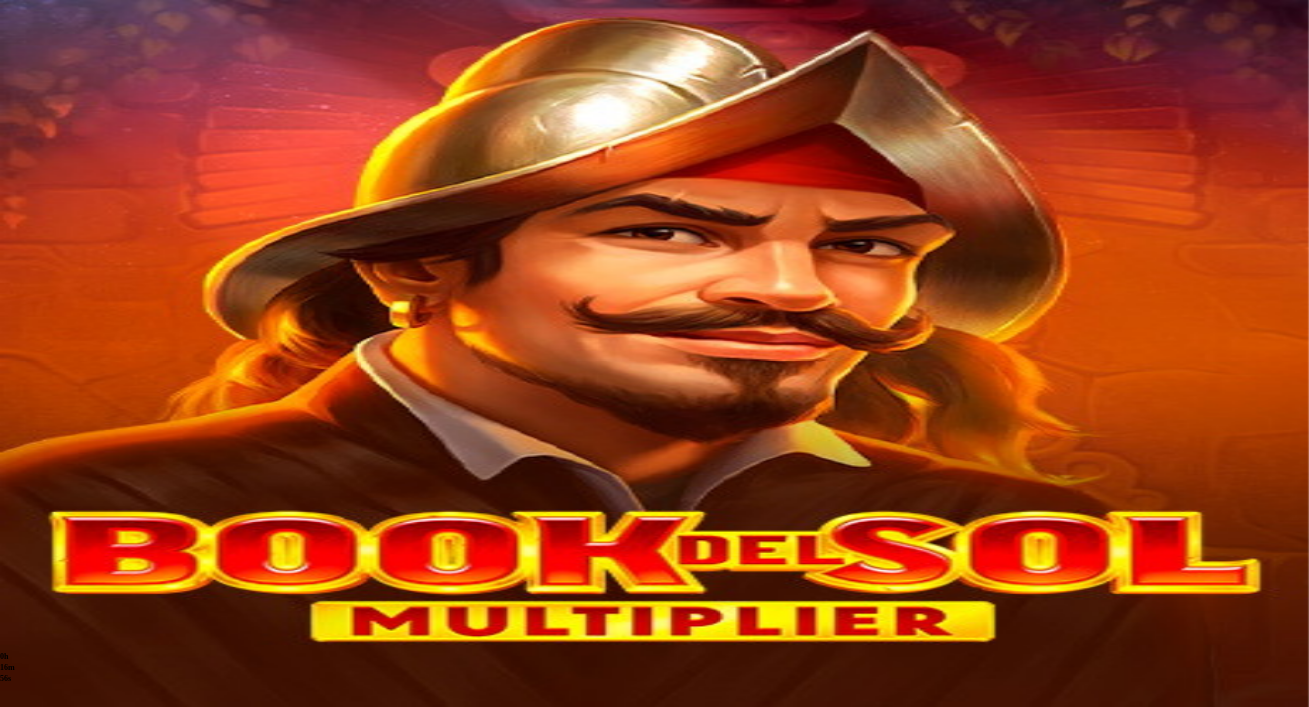 scroll, scrollTop: 0, scrollLeft: 0, axis: both 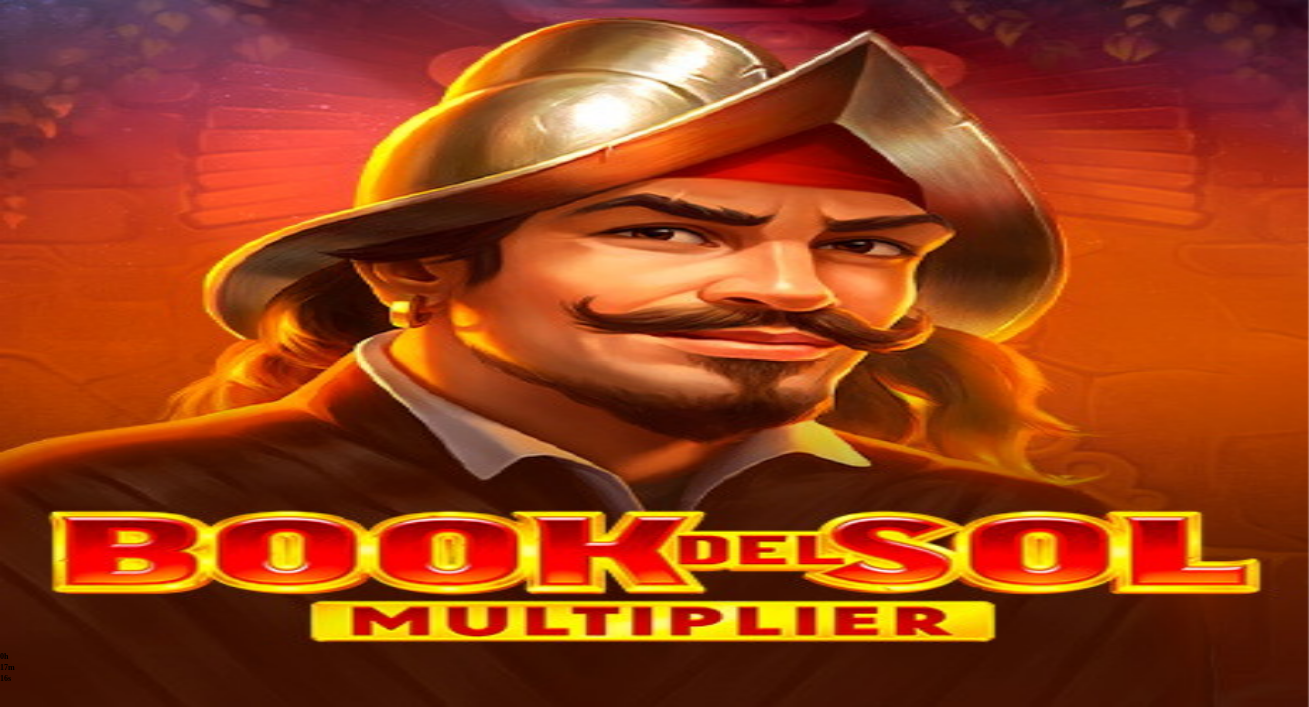 click at bounding box center (48, 757) 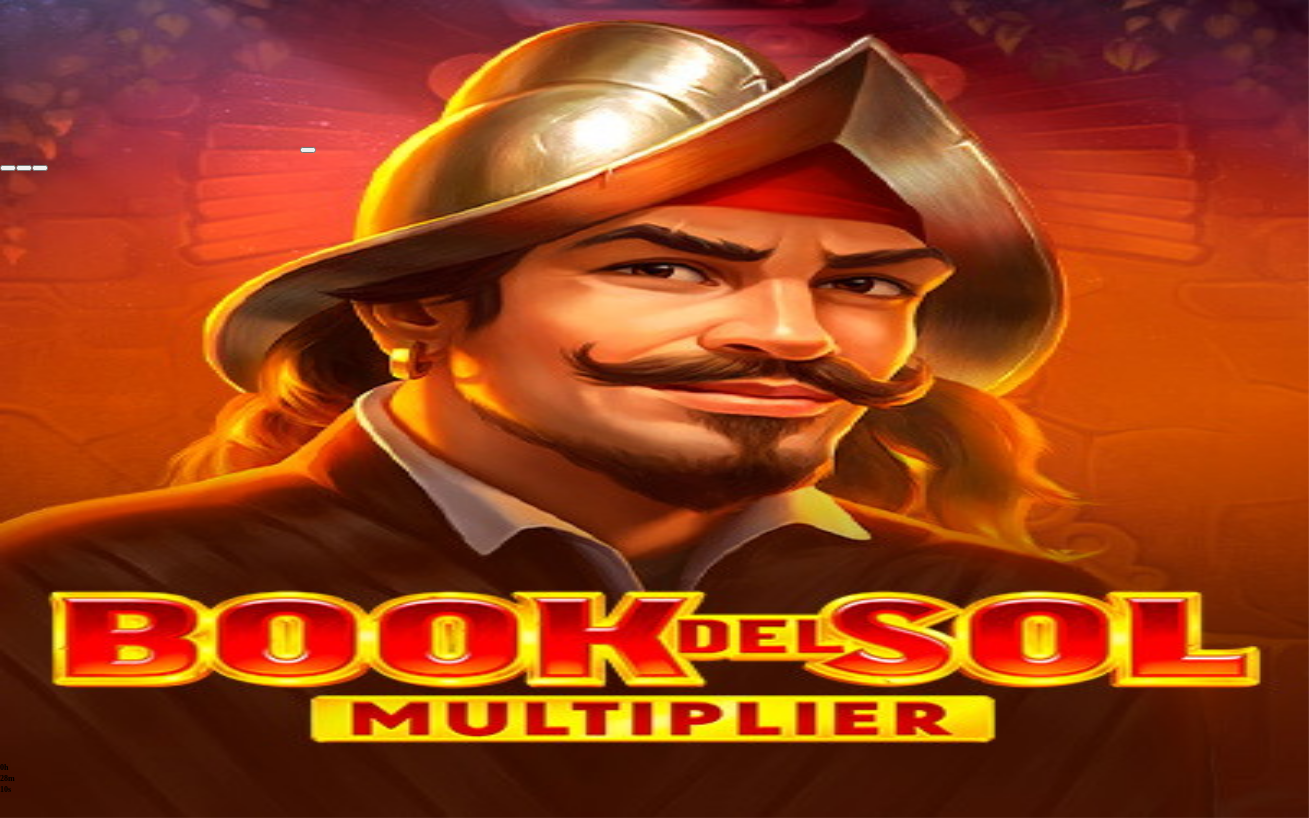 click at bounding box center [40, 168] 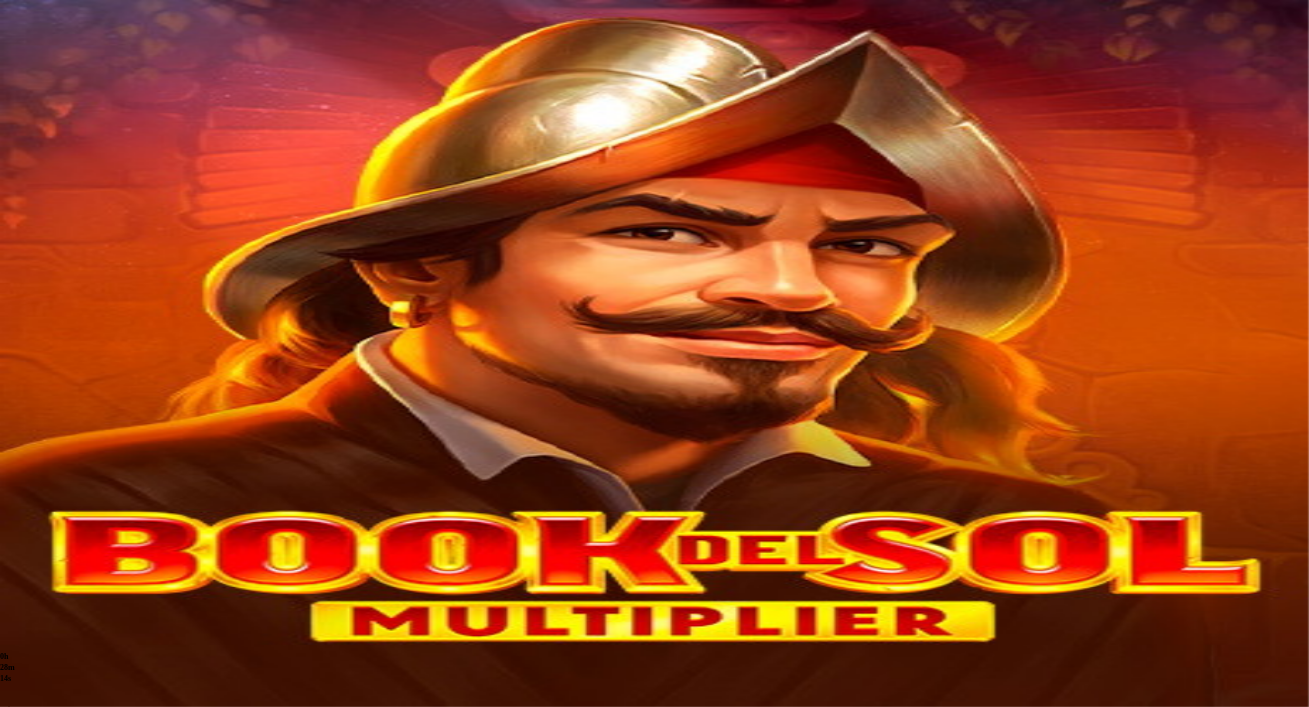 click at bounding box center (401, 180) 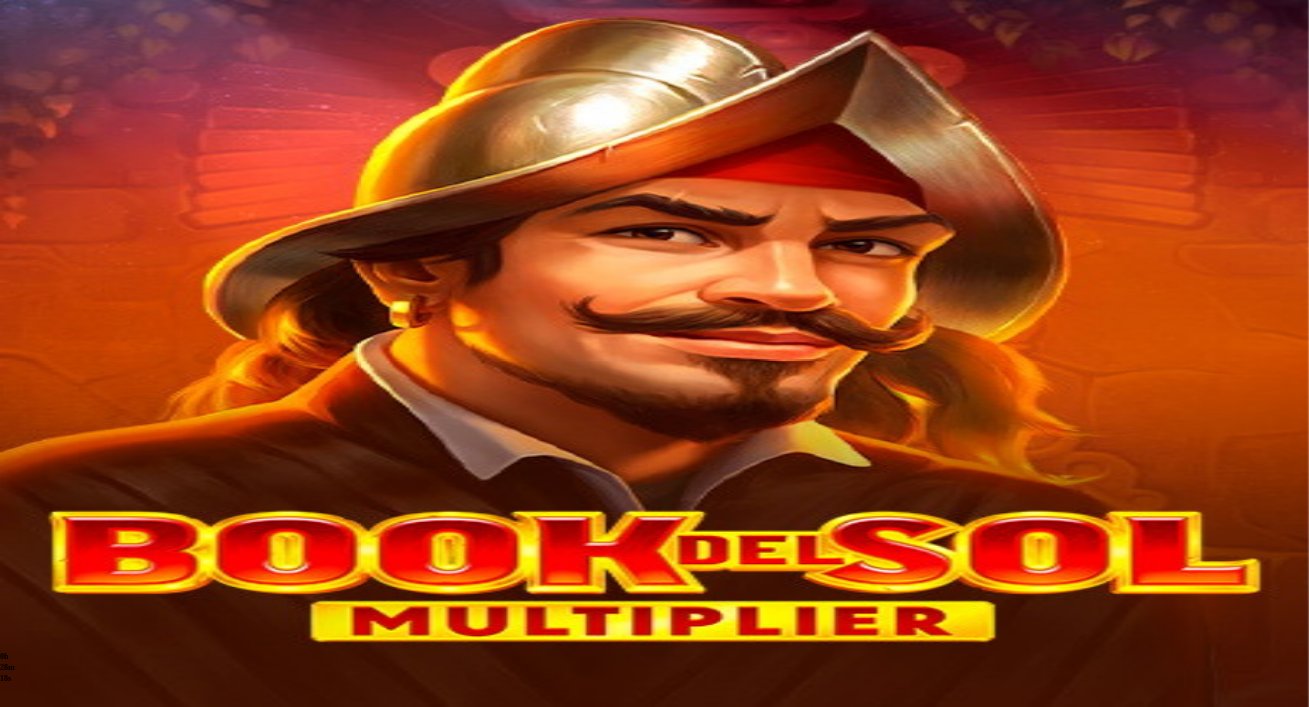 type 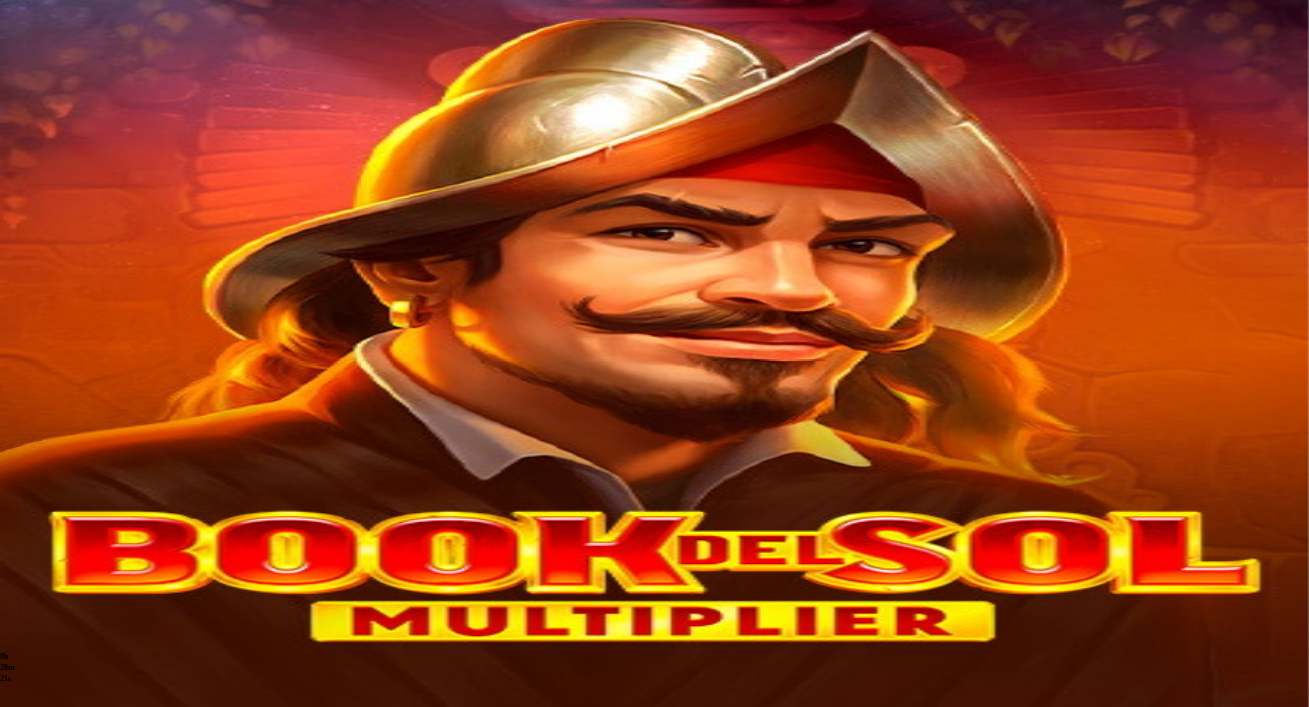 click on "> 30 päivää Talletusbonus Talleta € 50 tai enemmän
Saat 100% jopa € 500 asti Lunasta tarjous 2 päivää Talletuksella etuja Talleta € 250 tai enemmän
Saat 40 ilmaiskierrosta (€ 1) Lunasta tarjous 2 päivää Talletuksella etuja Talleta € 150 tai enemmän
Saat 20 ilmaiskierrosta (€ 1) Lunasta tarjous 2 päivää Talletuksella etuja Talleta € 50 tai enemmän
Saat 15 ilmaiskierrosta (€ 0.5) Lunasta tarjous 2 päivää Talletuksella etuja Talleta € 20 tai enemmän
Saat 10 ilmaiskierrosta (€ 0.2) Lunasta tarjous Taso 40 Fruit Up   ja nappaat seuraavan palkkion" at bounding box center (654, 1401) 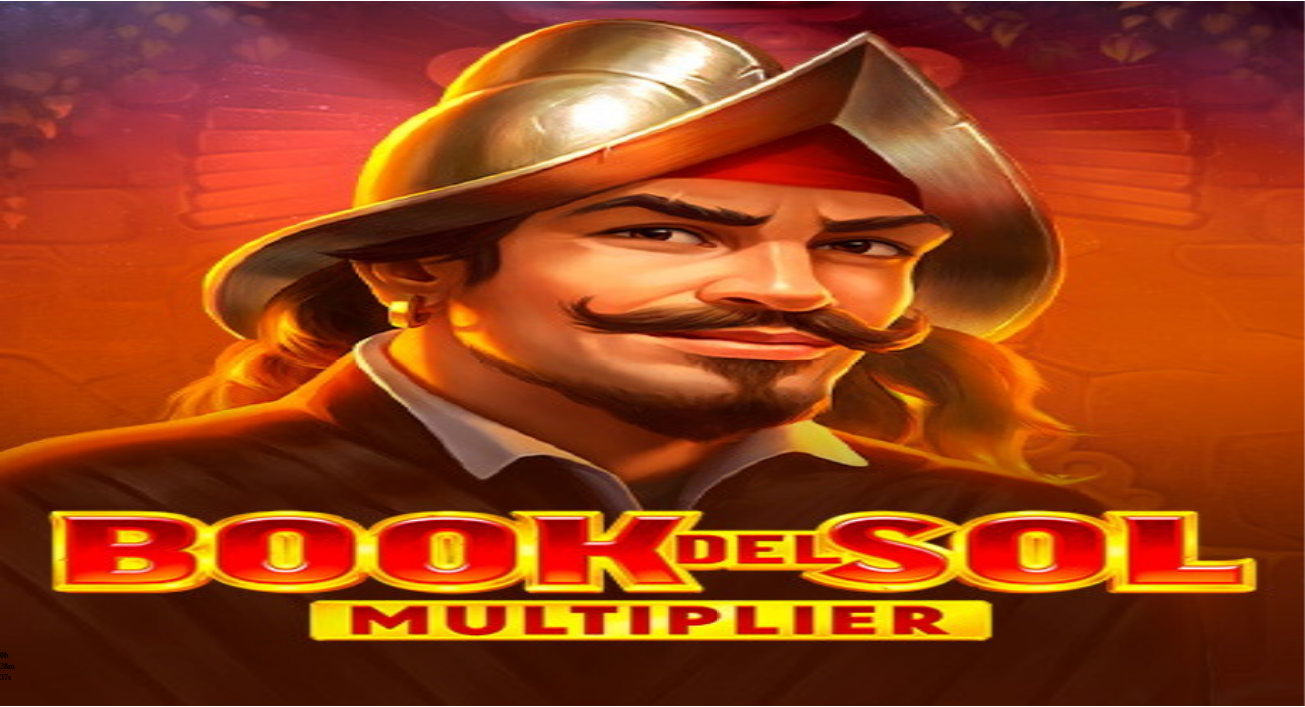 scroll, scrollTop: 0, scrollLeft: 0, axis: both 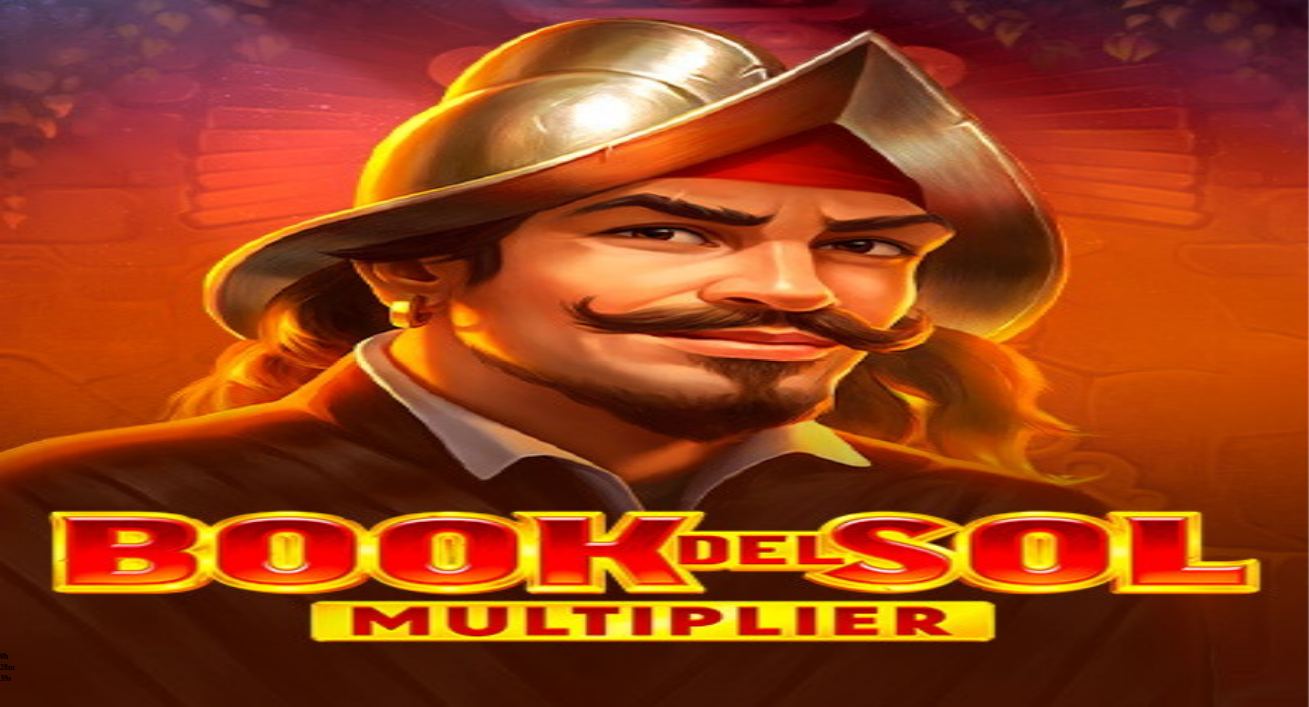 click on "Kasino" at bounding box center [70, 266] 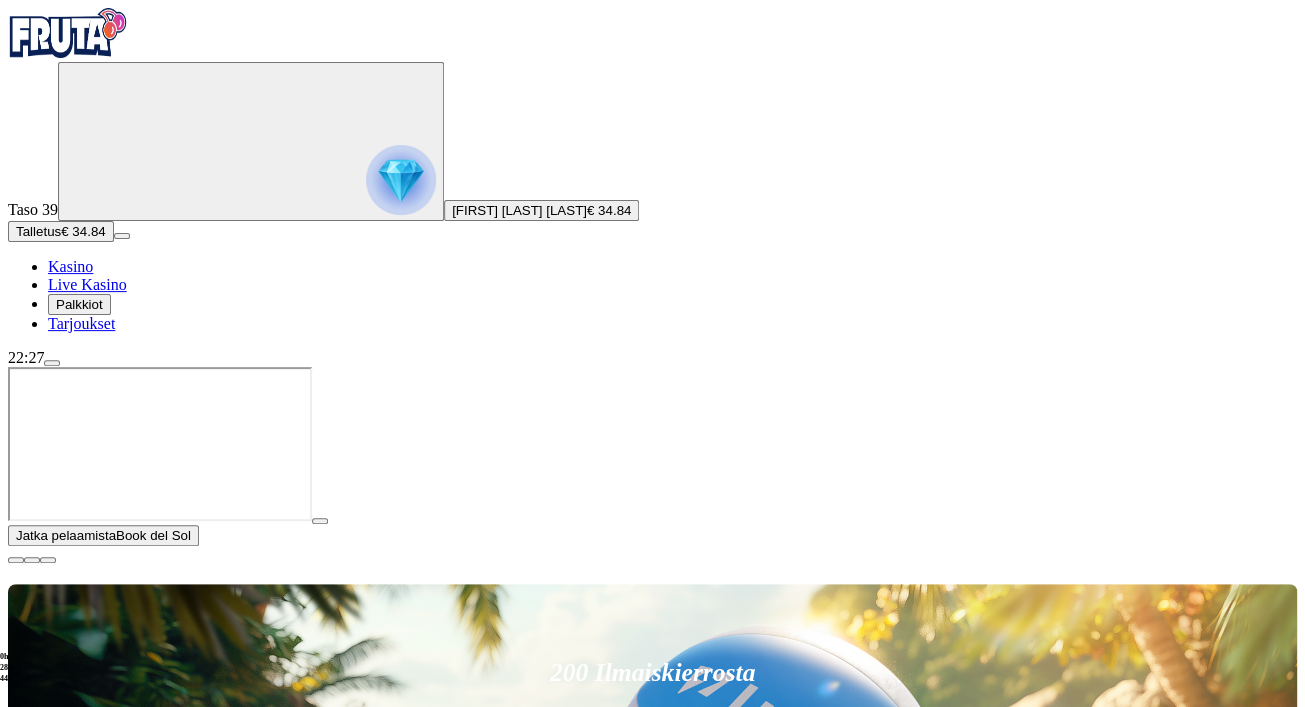 click at bounding box center [16, 560] 